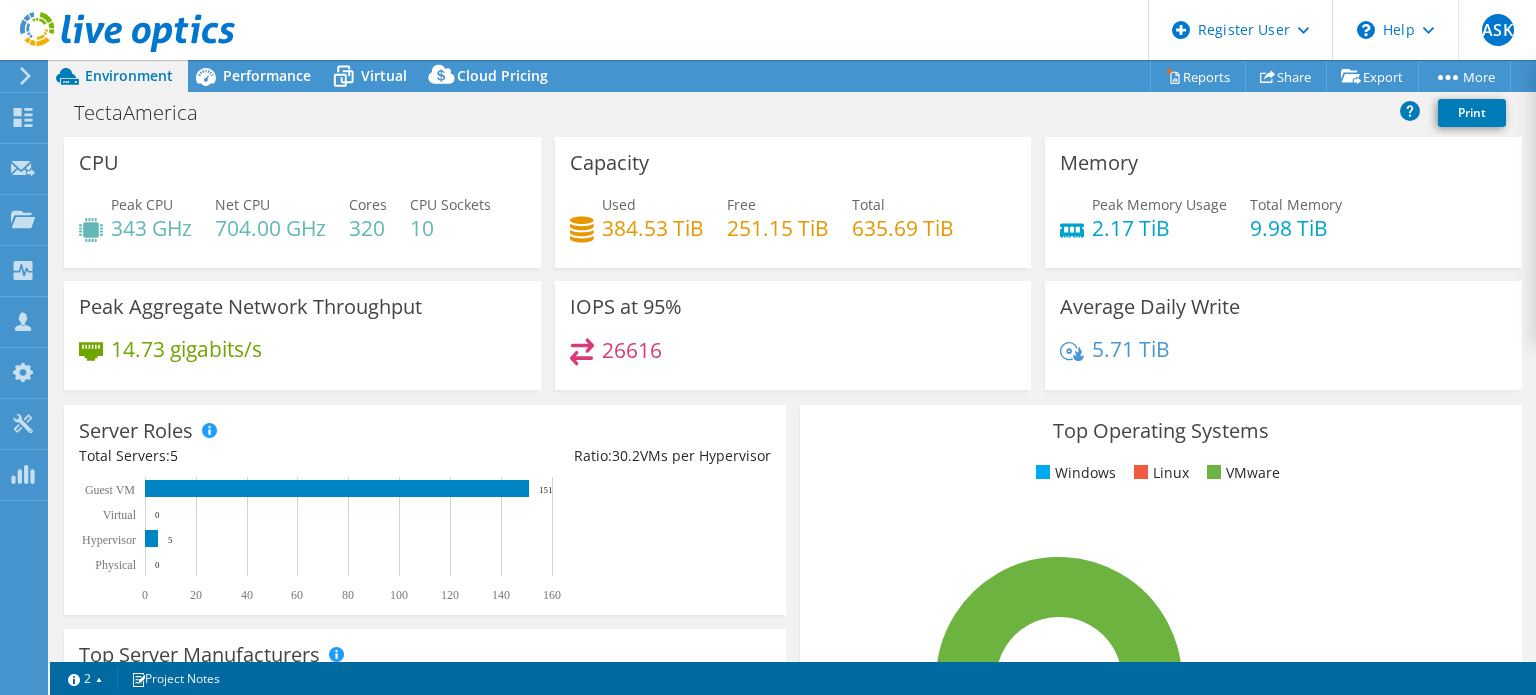 select on "USD" 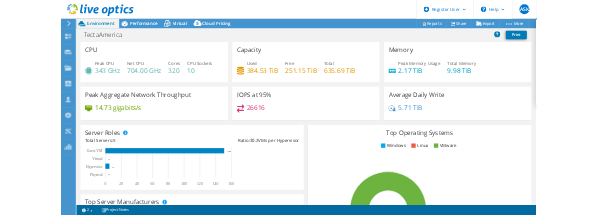 scroll, scrollTop: 0, scrollLeft: 0, axis: both 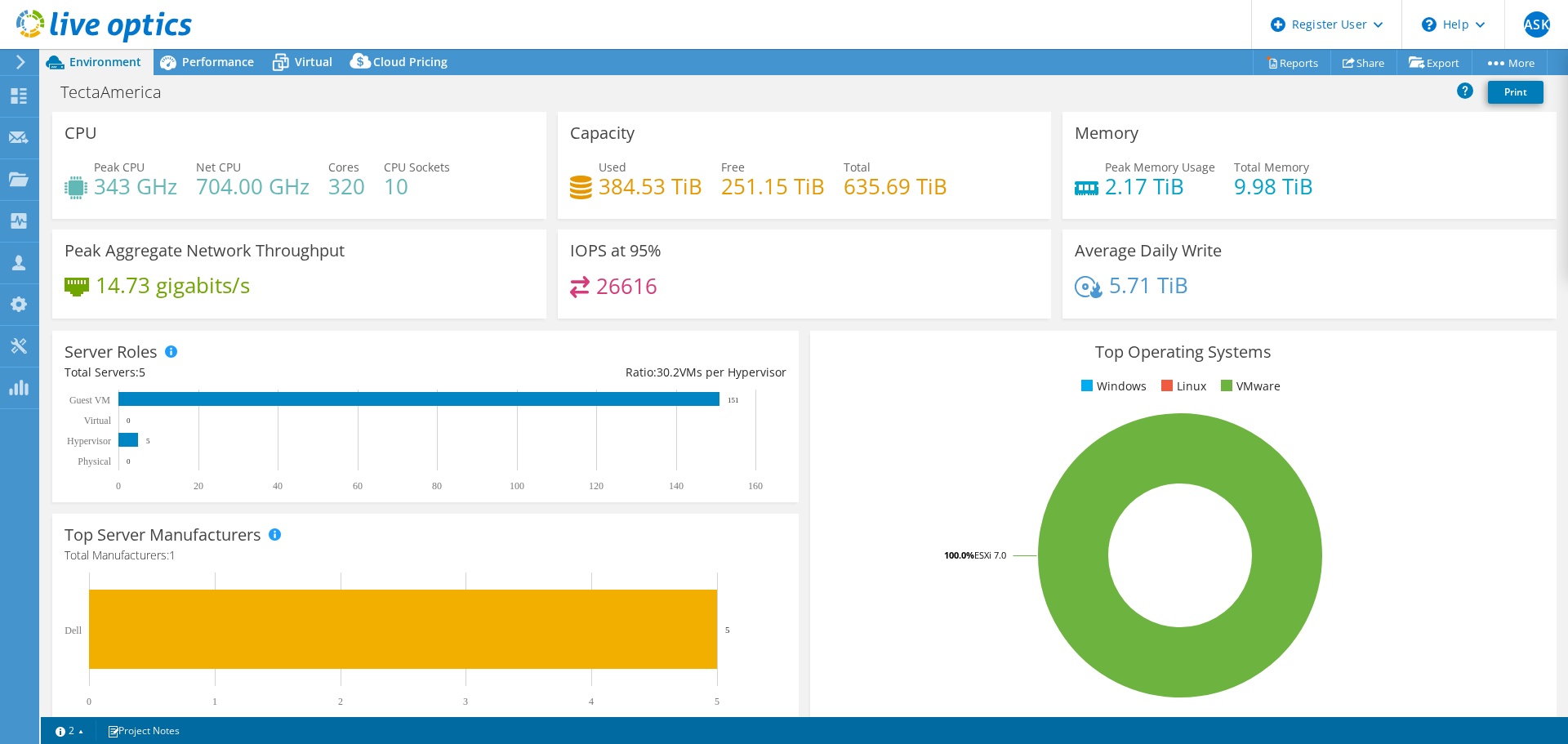 click 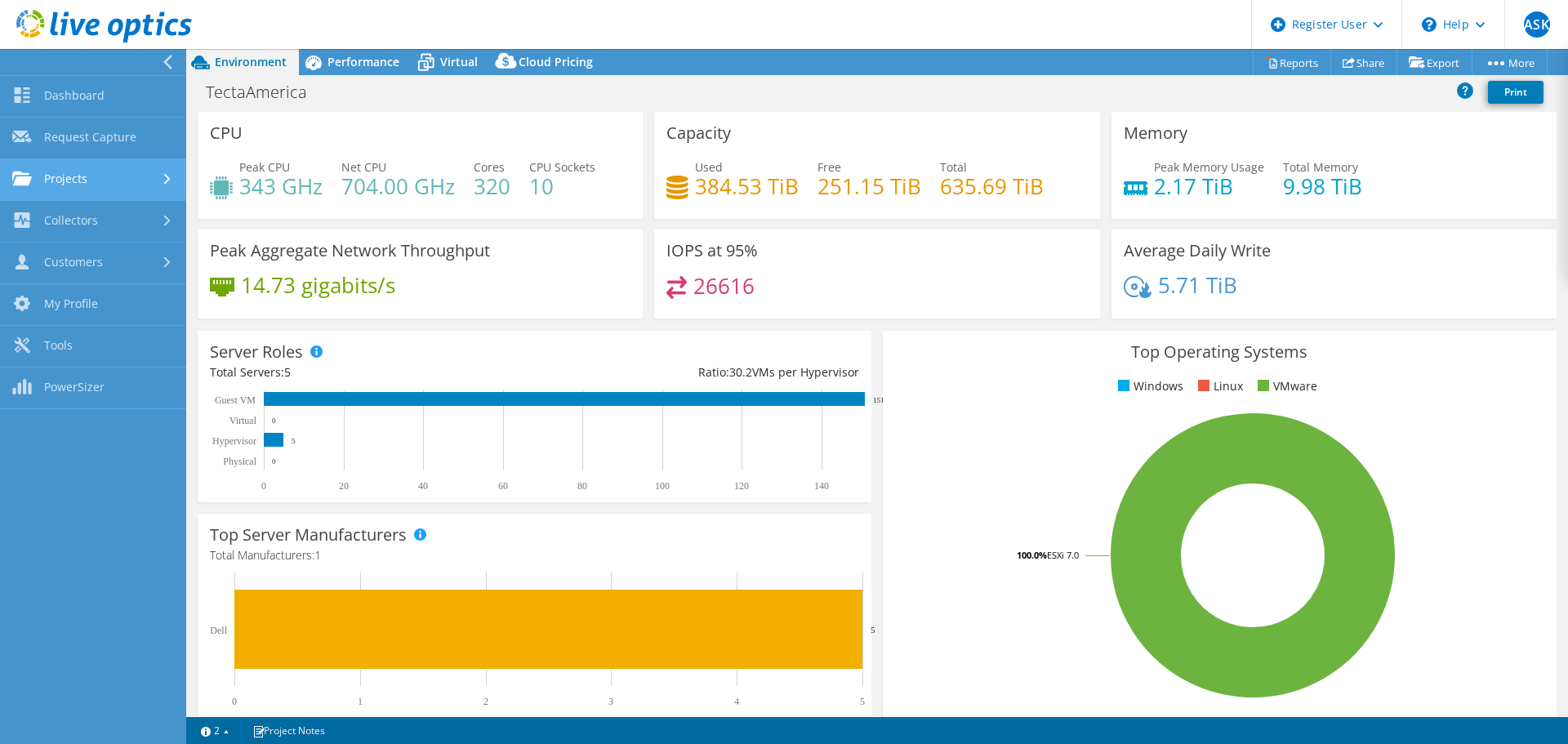 click on "Projects" at bounding box center [93, 180] 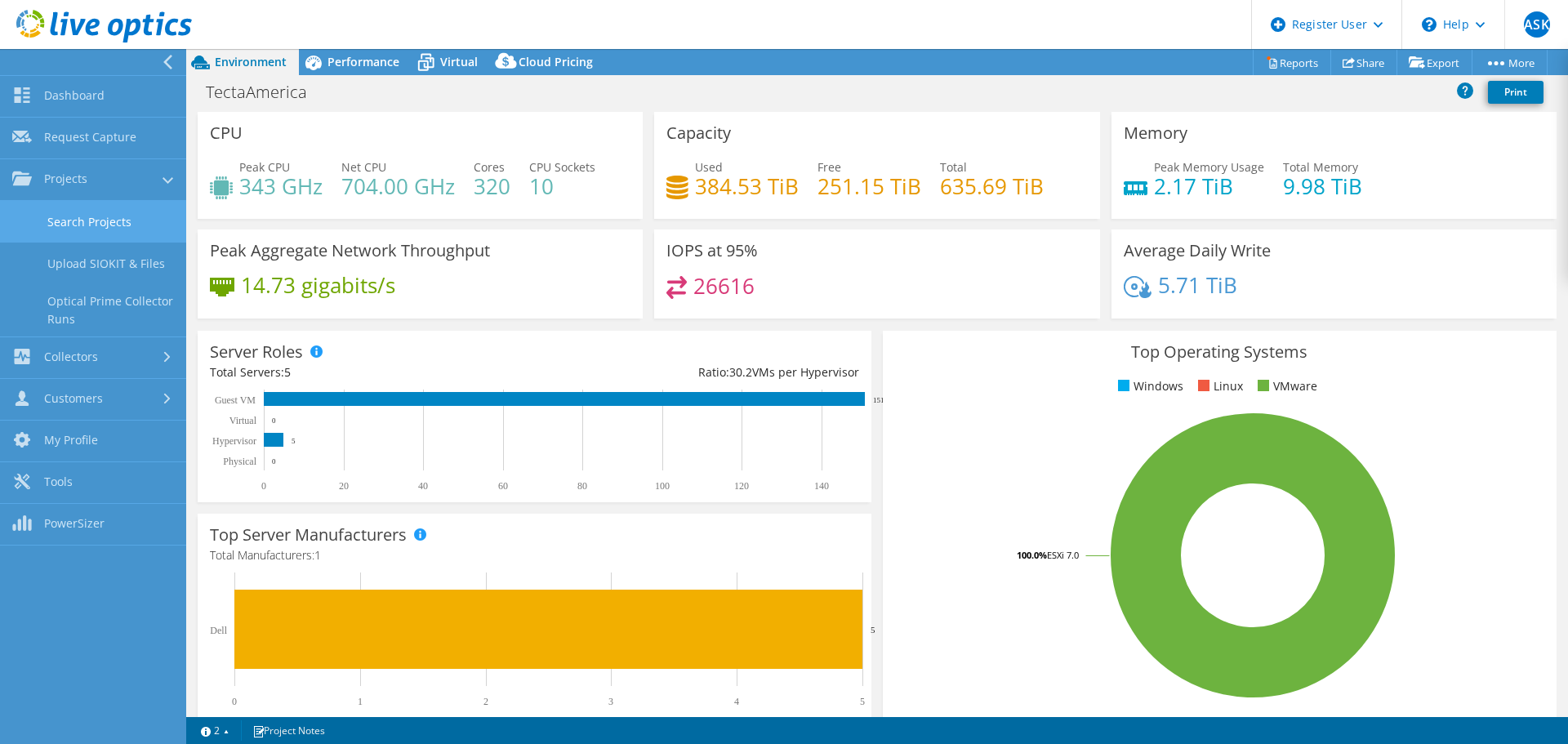 click on "Search Projects" at bounding box center (93, 221) 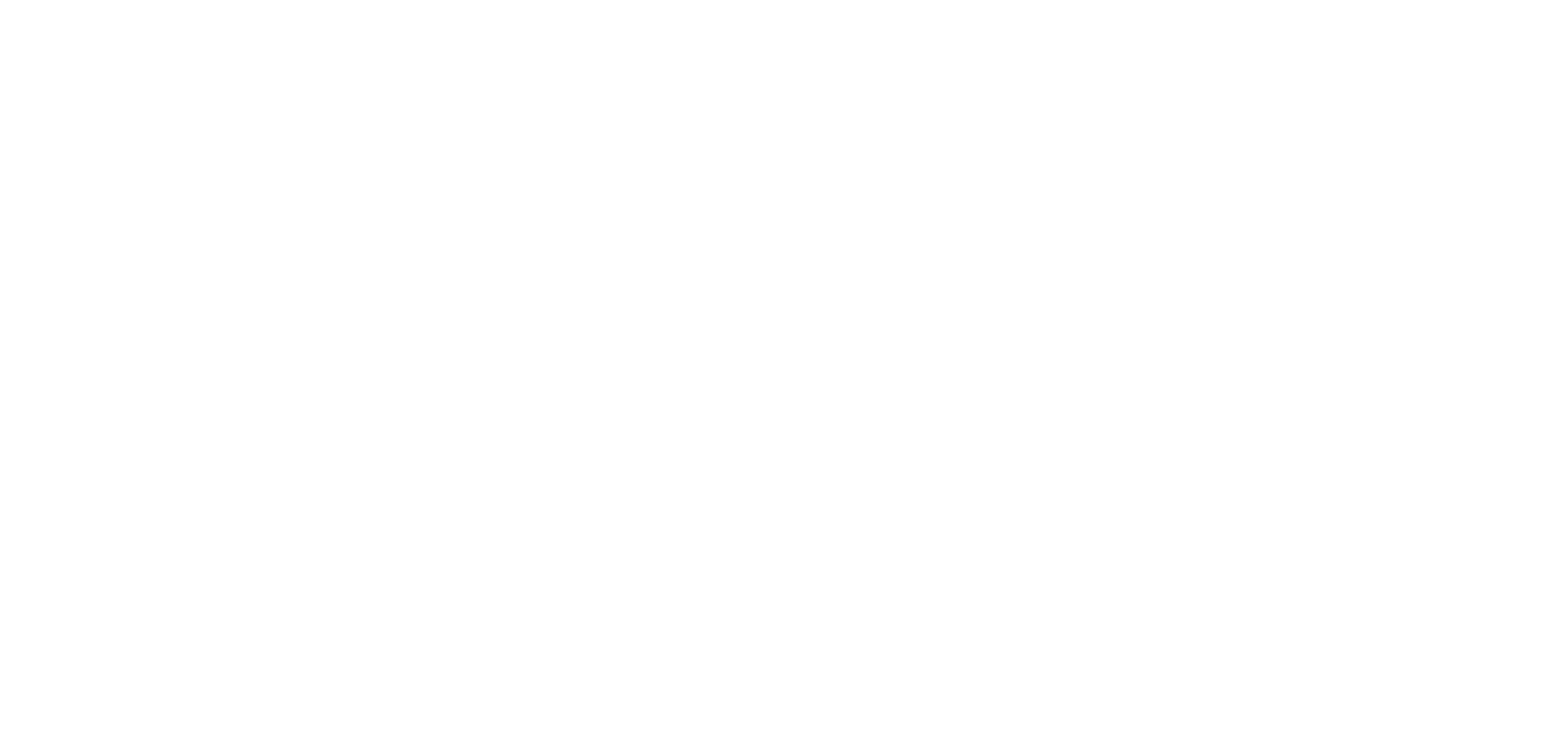 scroll, scrollTop: 0, scrollLeft: 0, axis: both 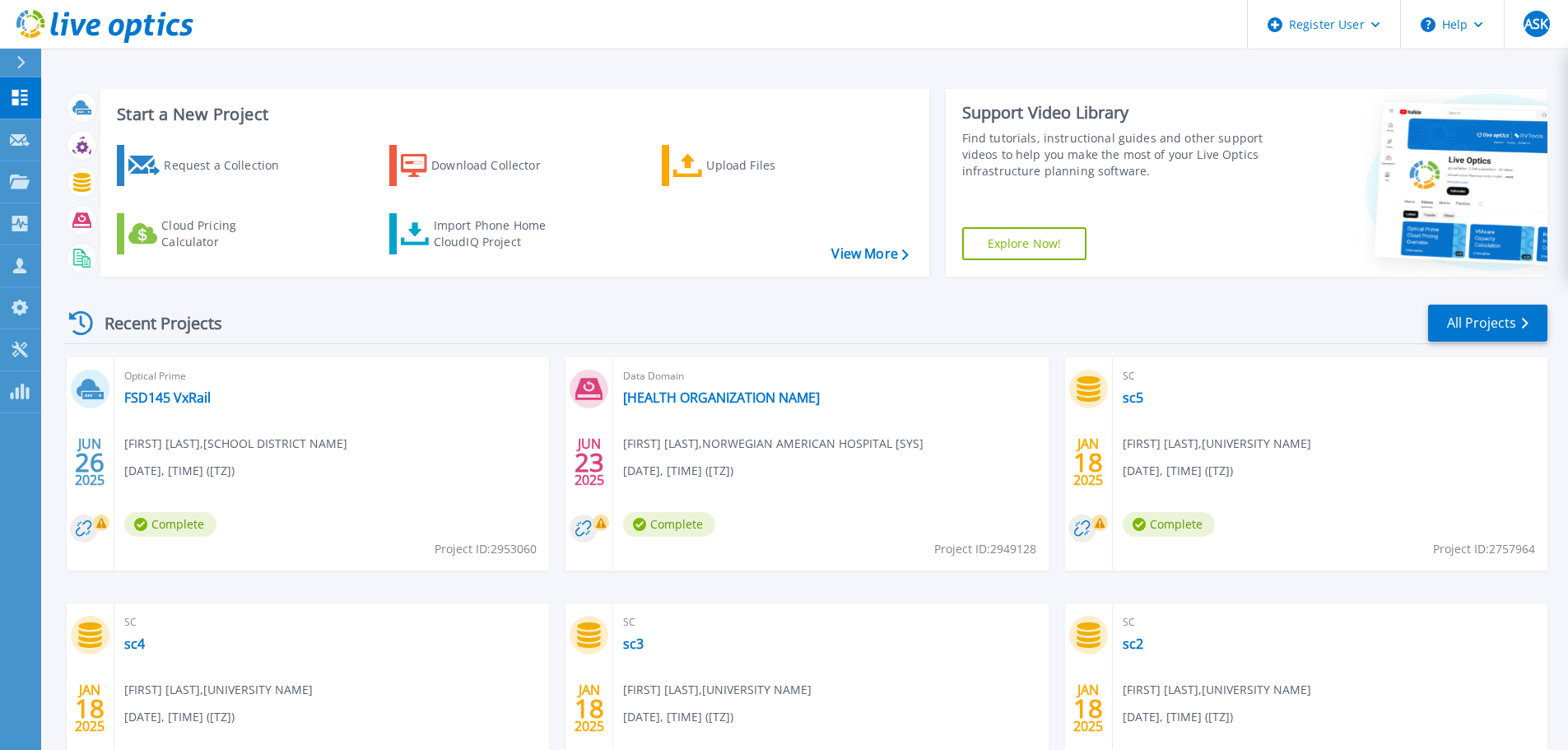click 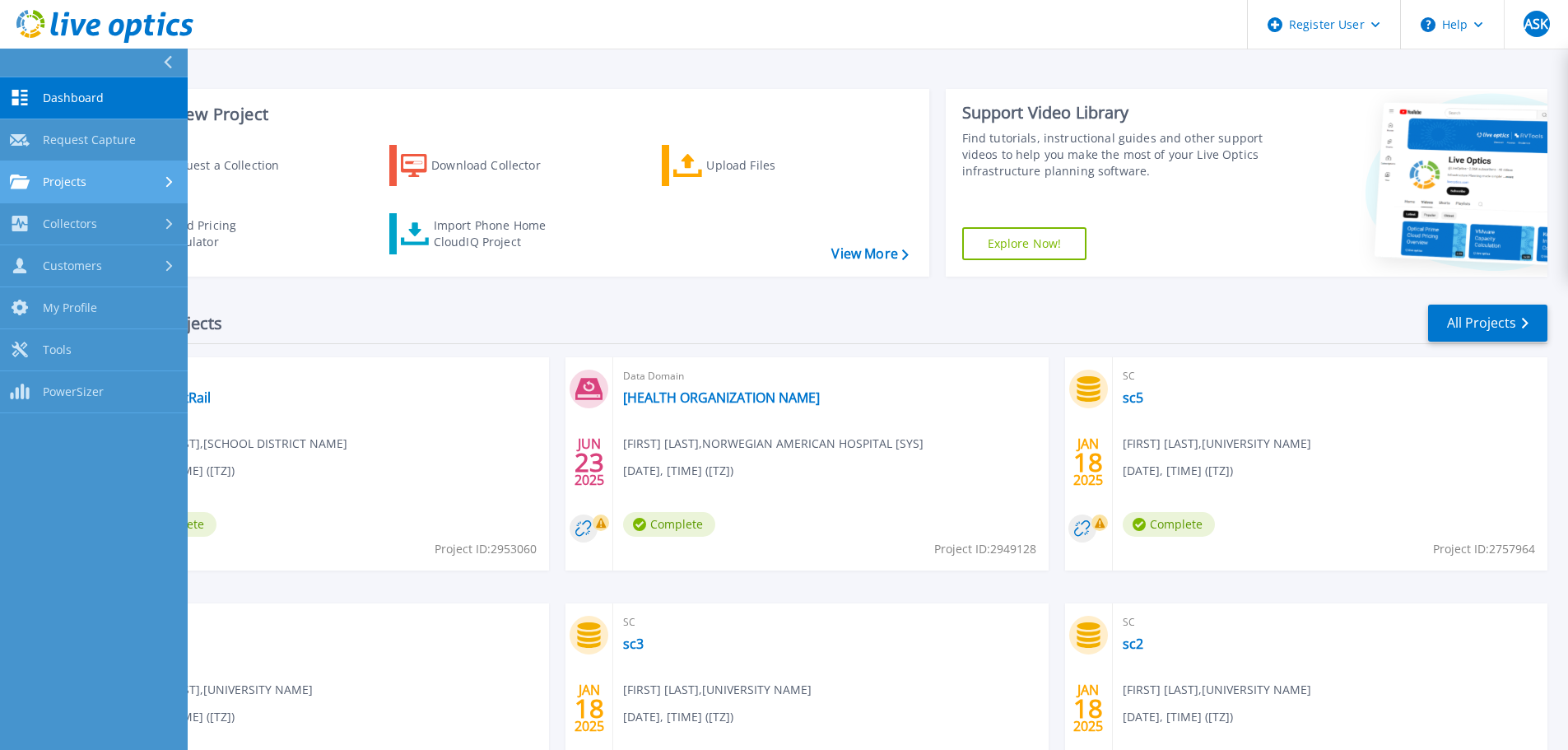 click on "Projects" at bounding box center [64, 182] 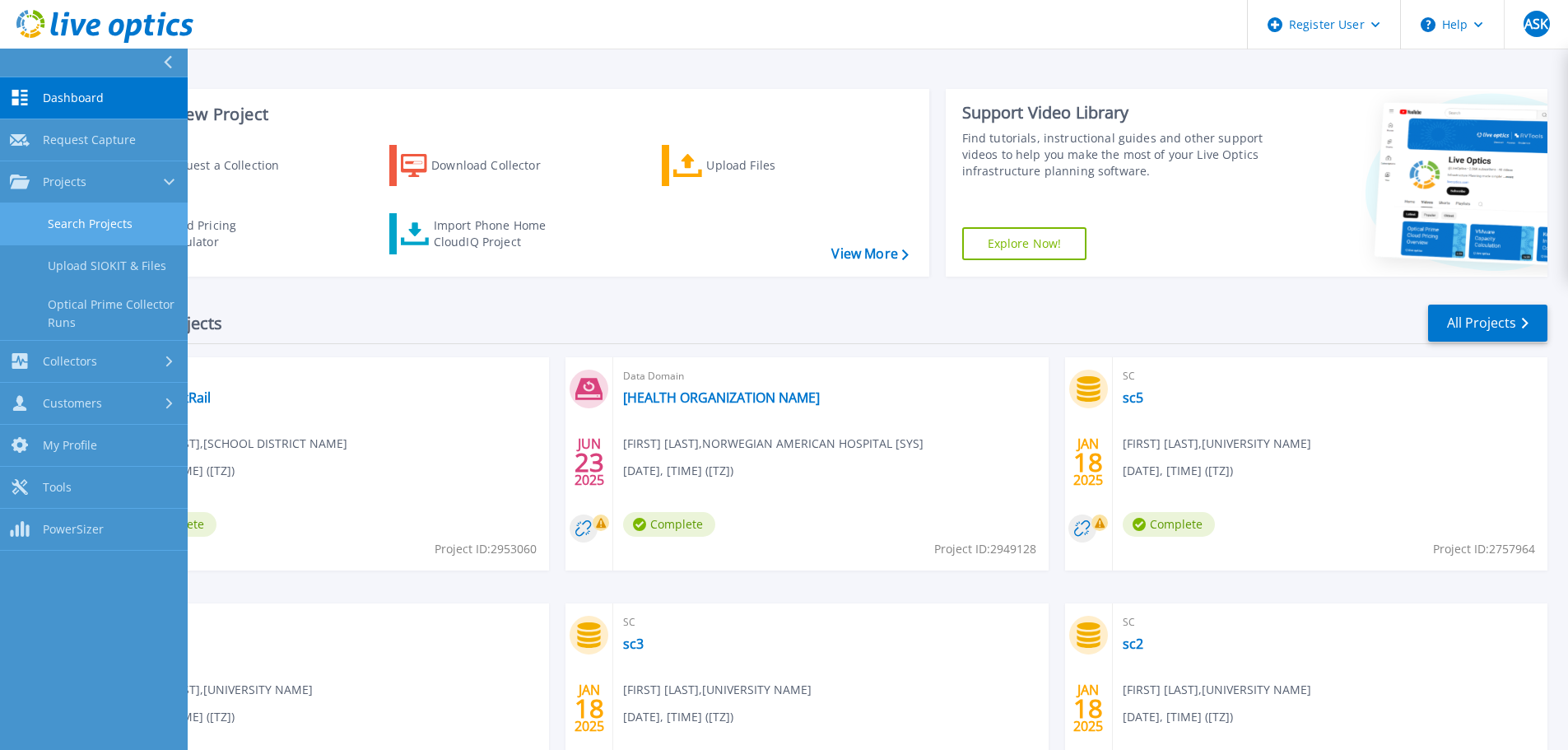click on "Search Projects" at bounding box center [94, 224] 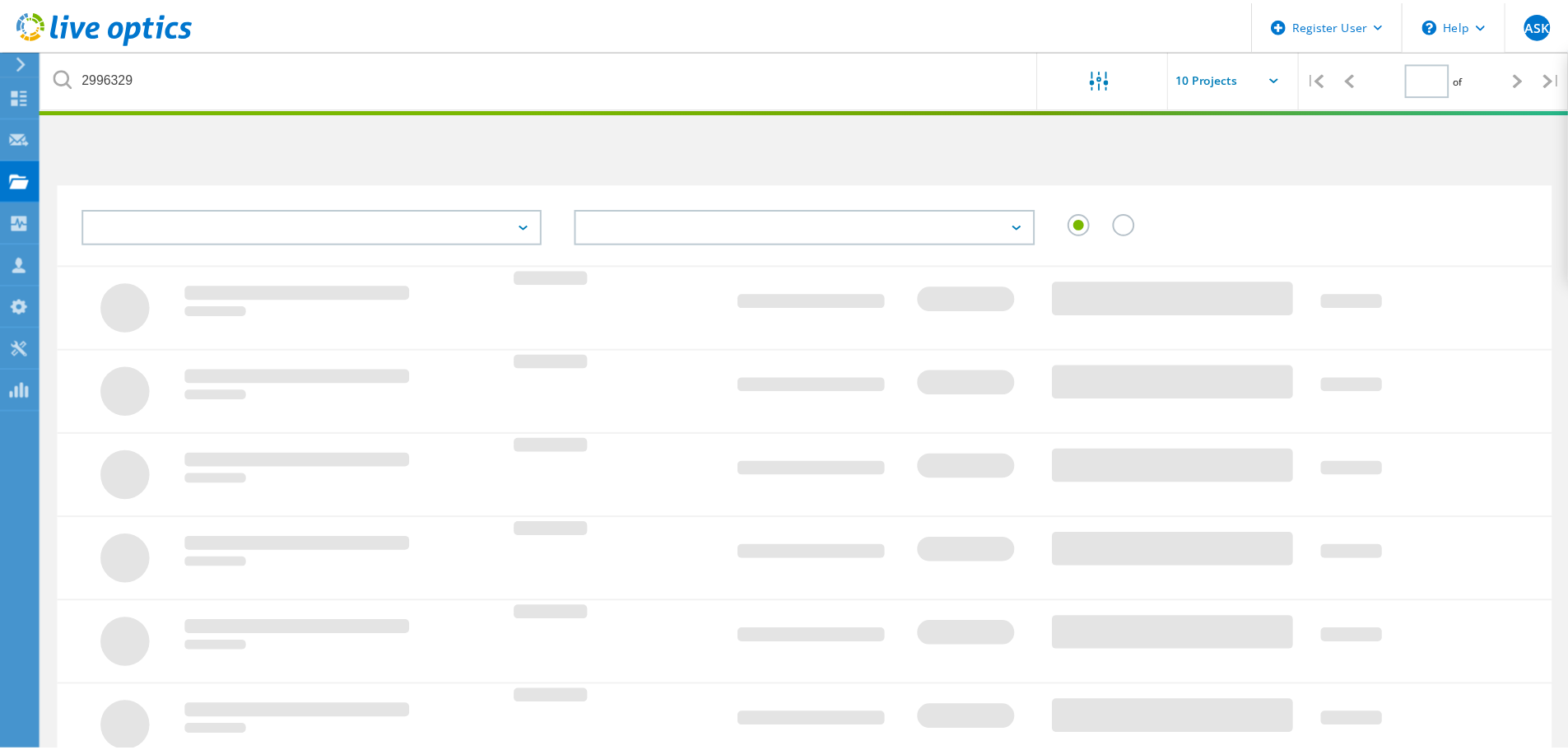 scroll, scrollTop: 0, scrollLeft: 0, axis: both 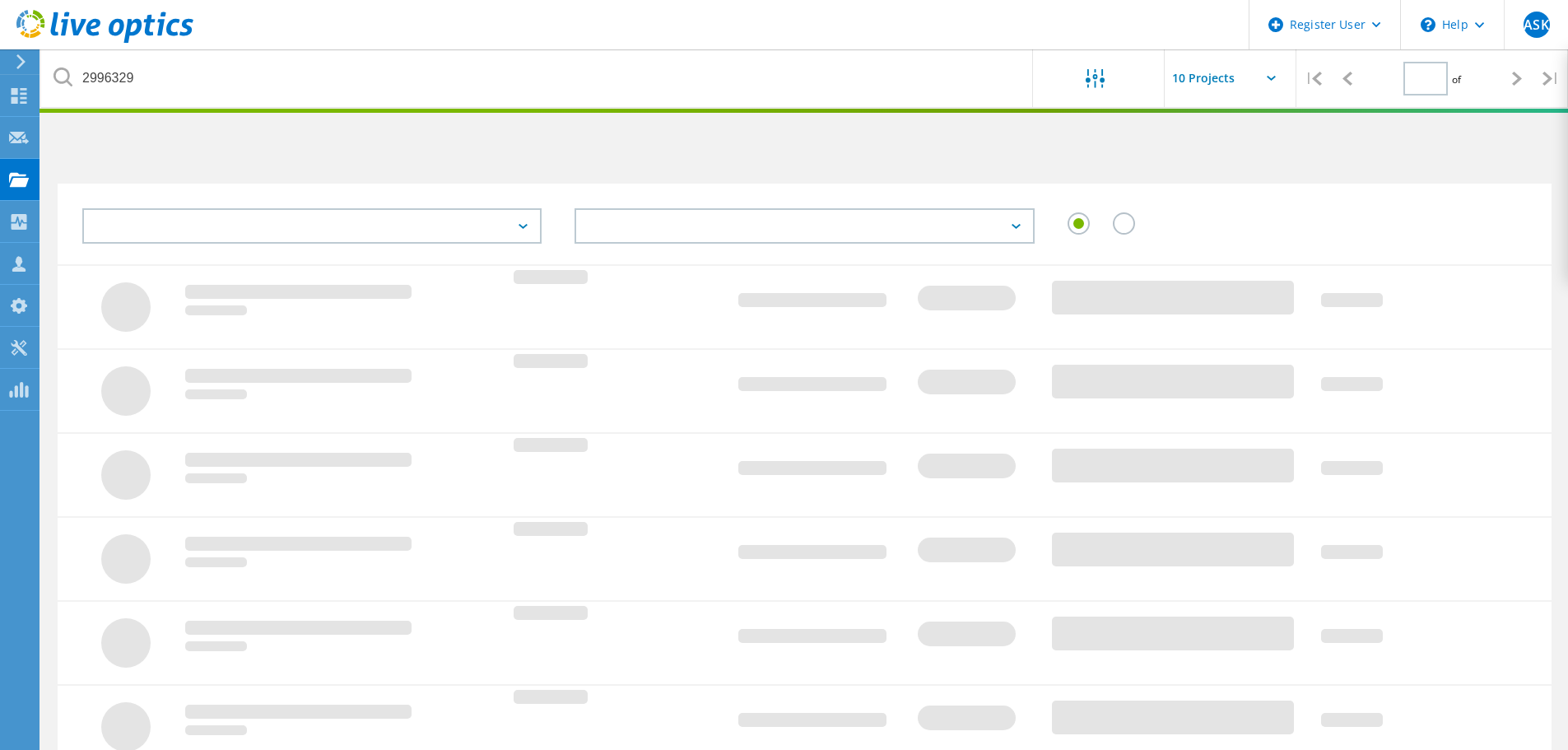 type on "1" 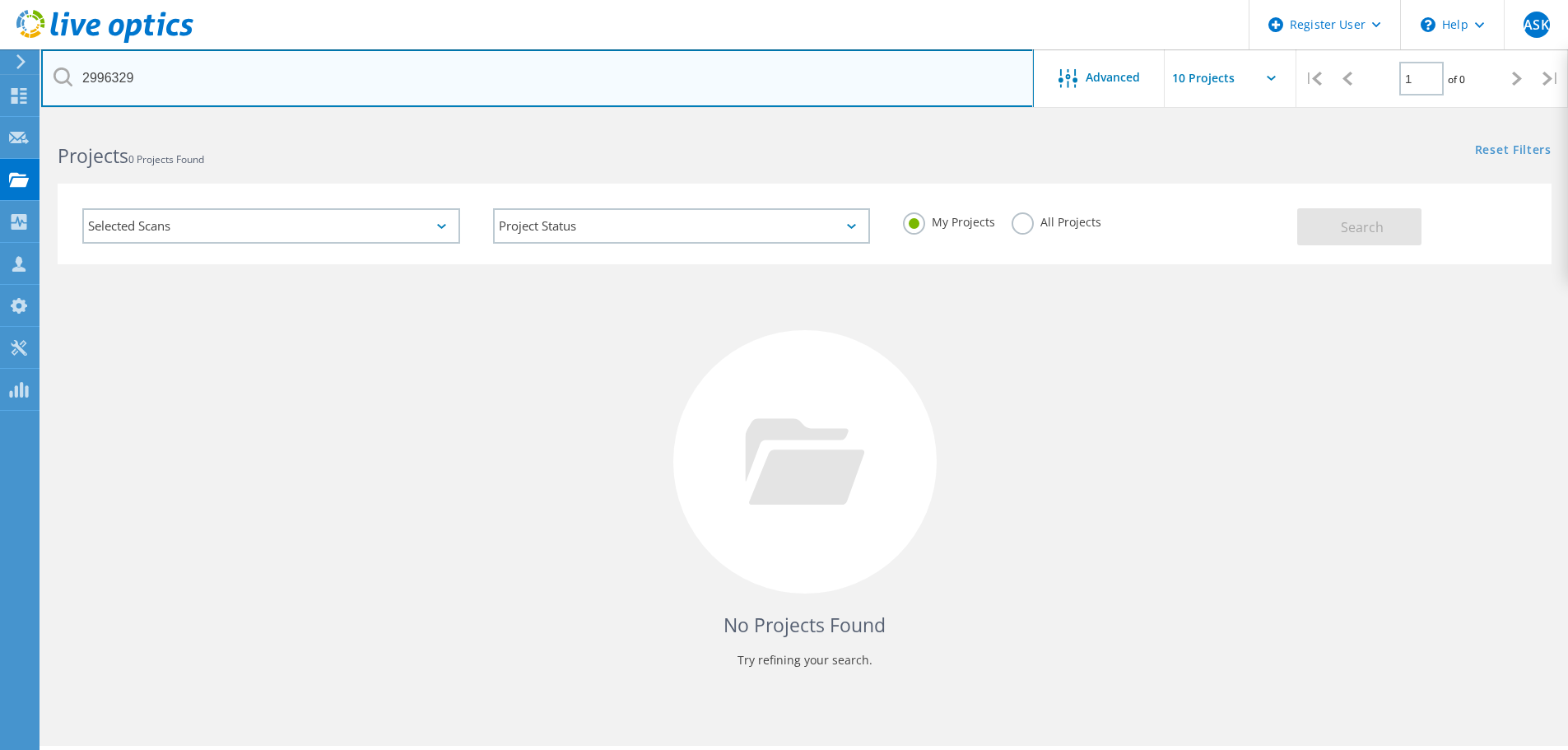 click on "2996329" at bounding box center (537, 78) 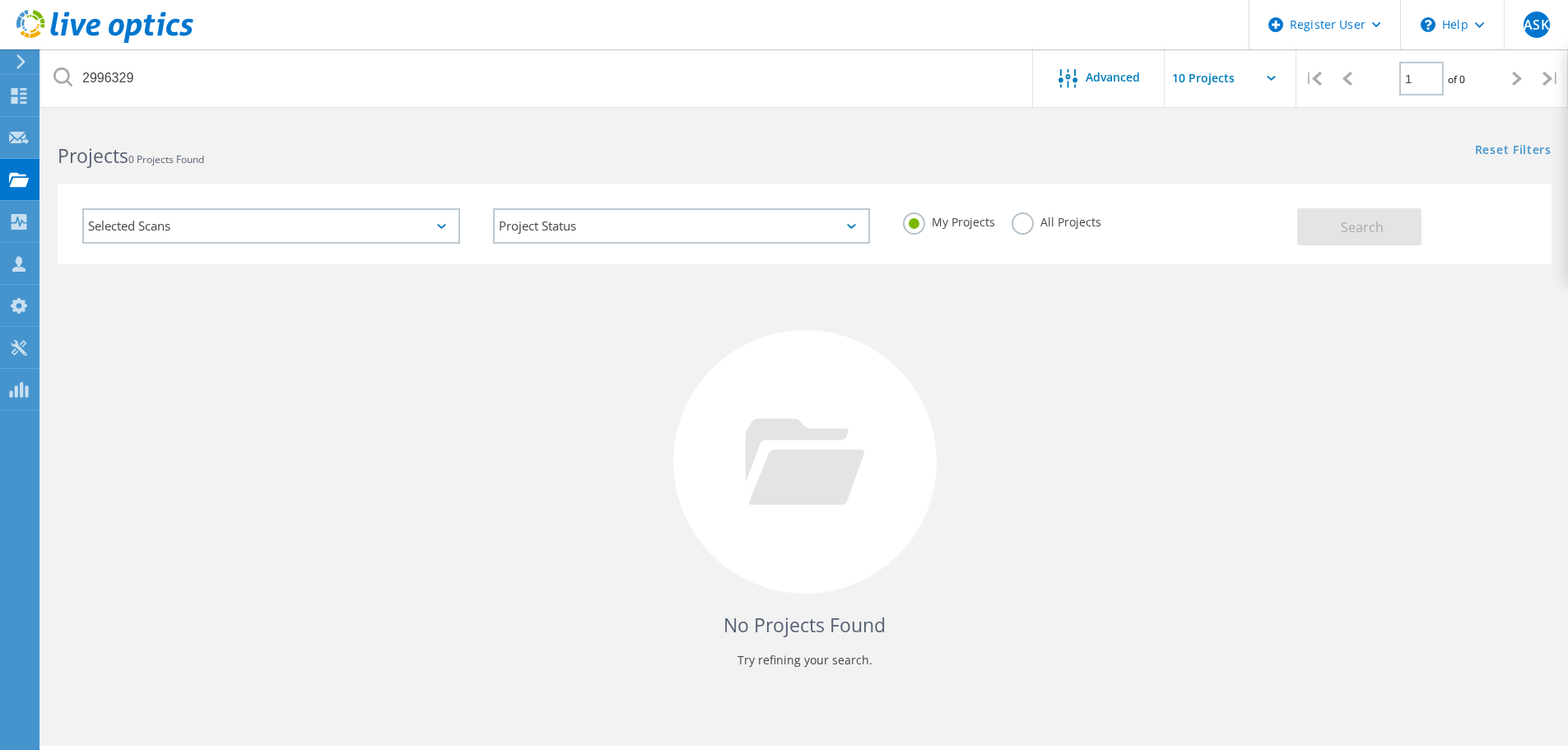 click on "All Projects" 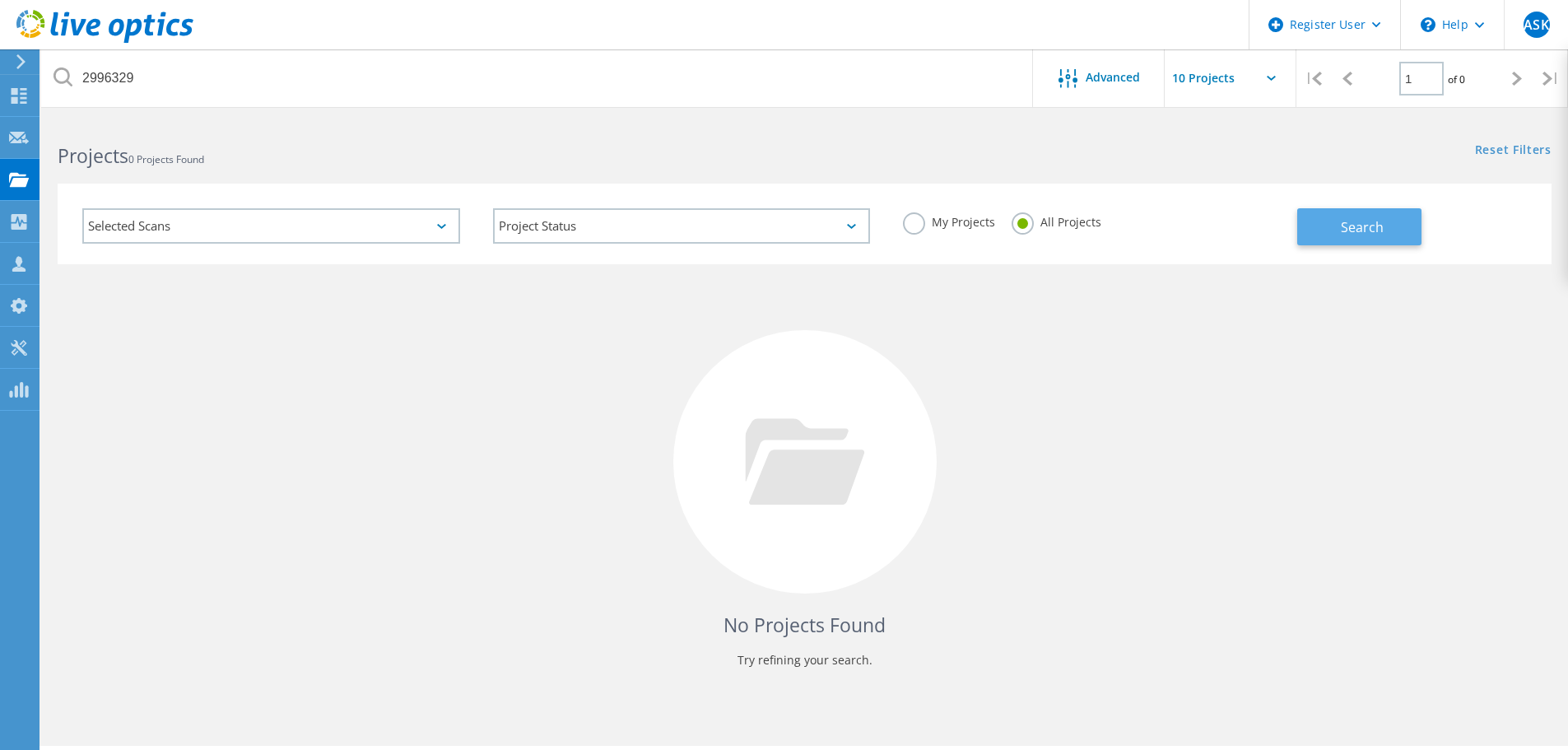 click on "Search" 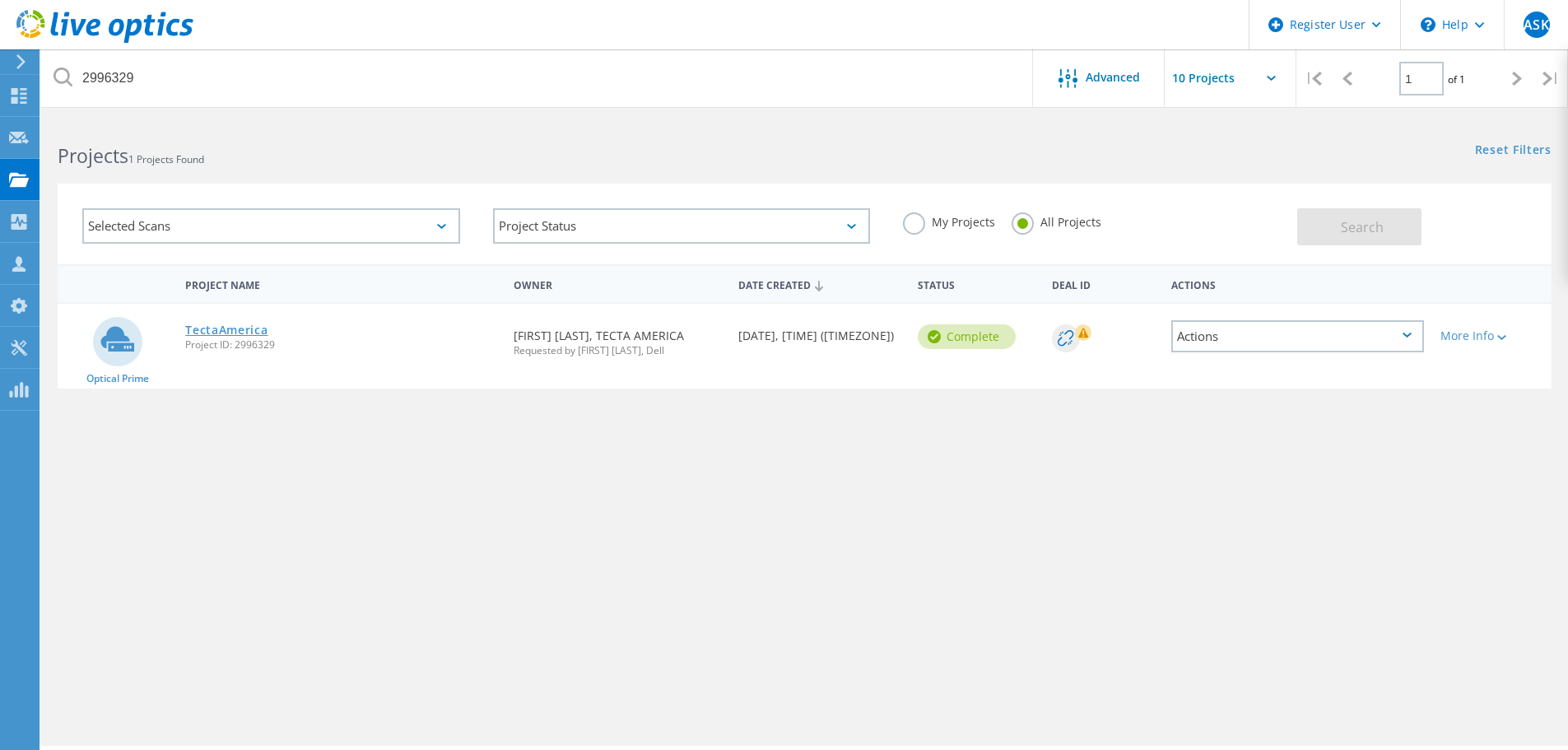 click on "TectaAmerica" 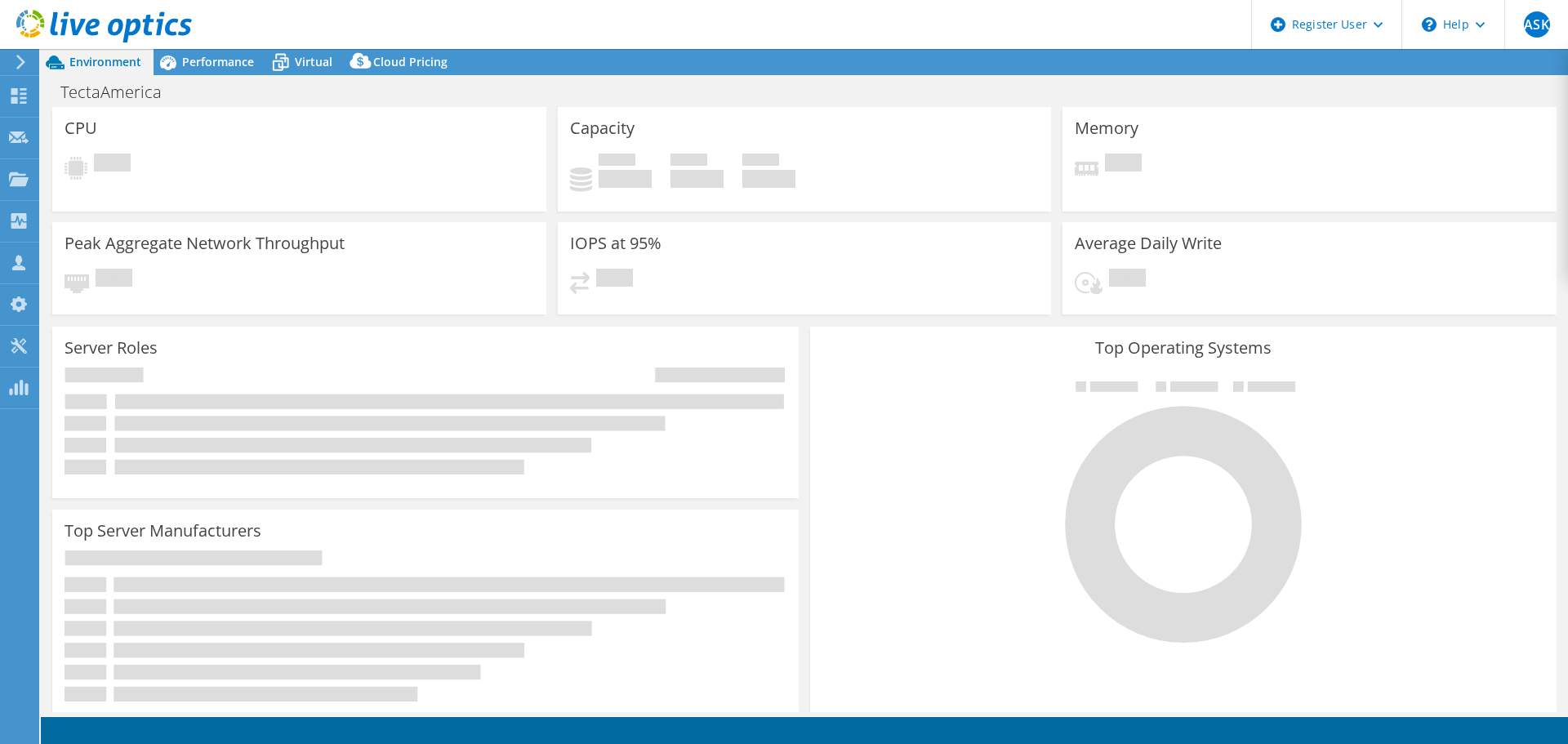 scroll, scrollTop: 0, scrollLeft: 0, axis: both 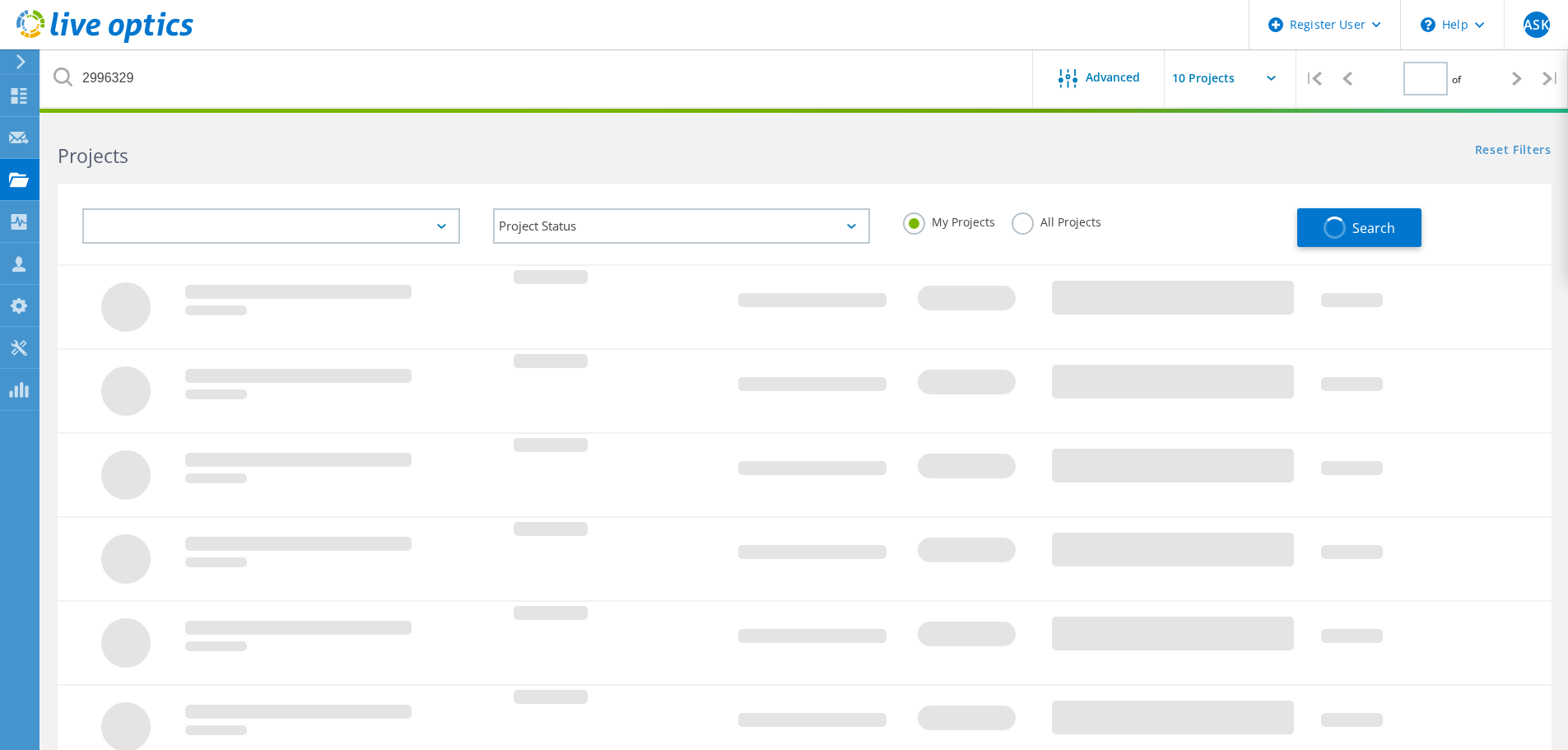 type on "1" 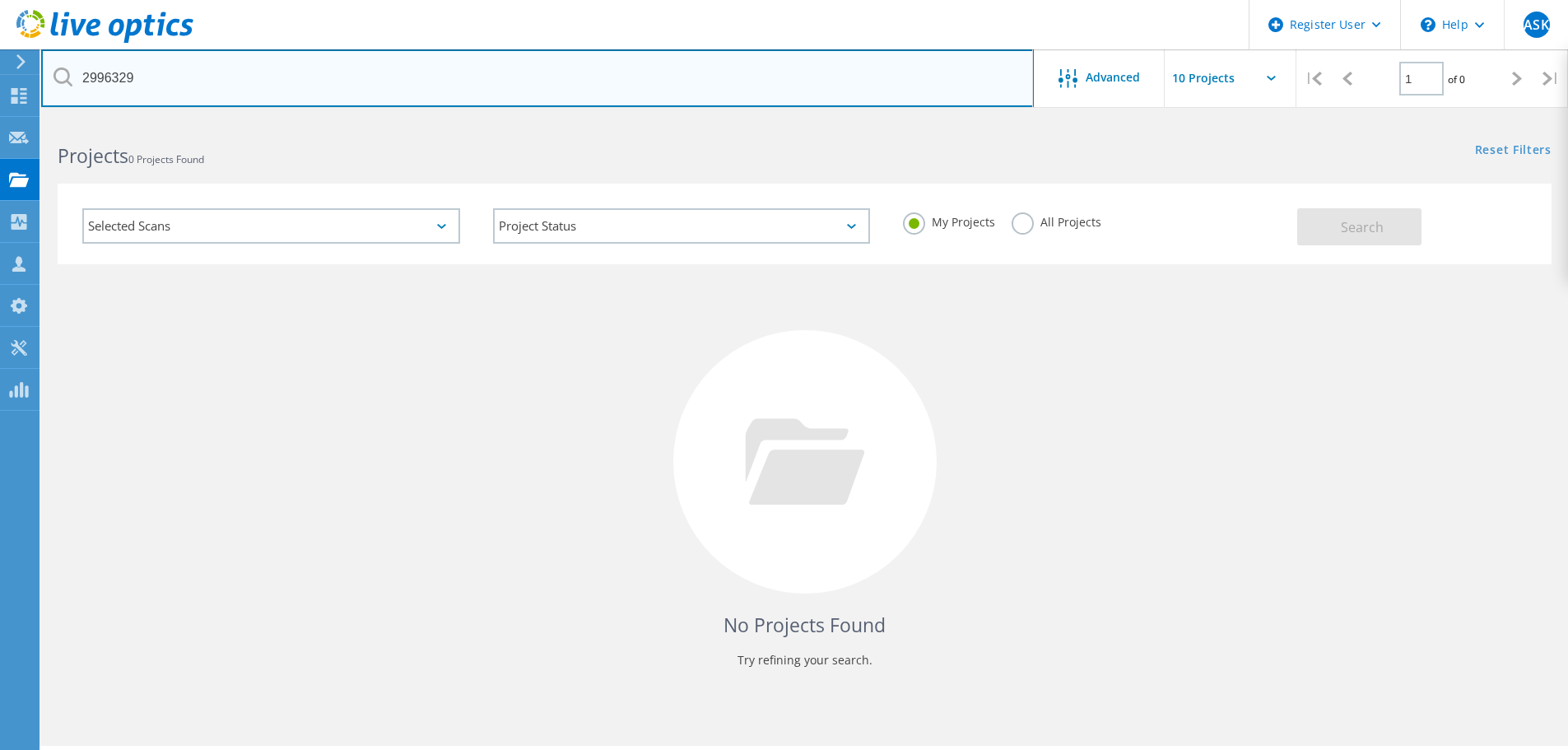 drag, startPoint x: 144, startPoint y: 80, endPoint x: 46, endPoint y: 87, distance: 98.24968 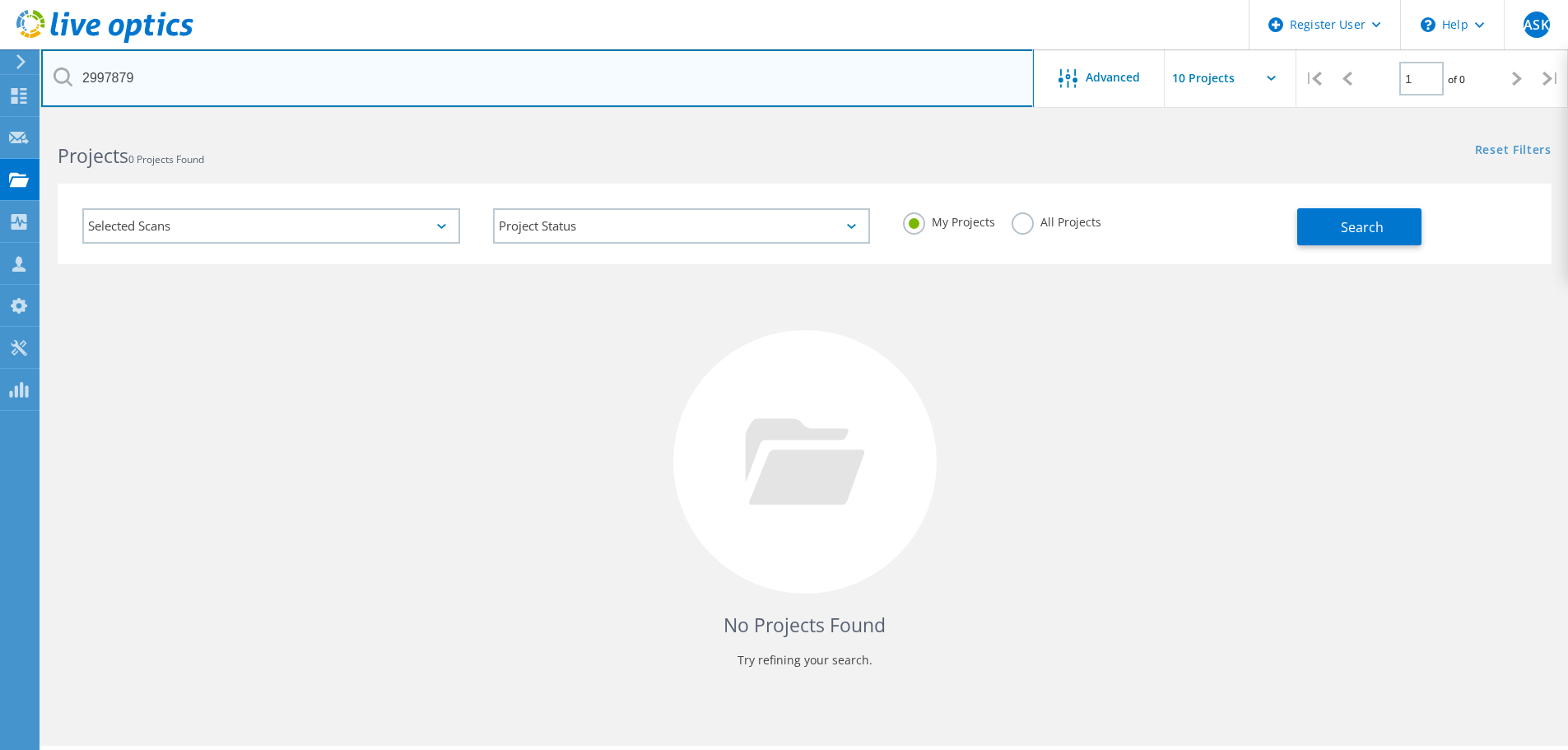 type on "2997879" 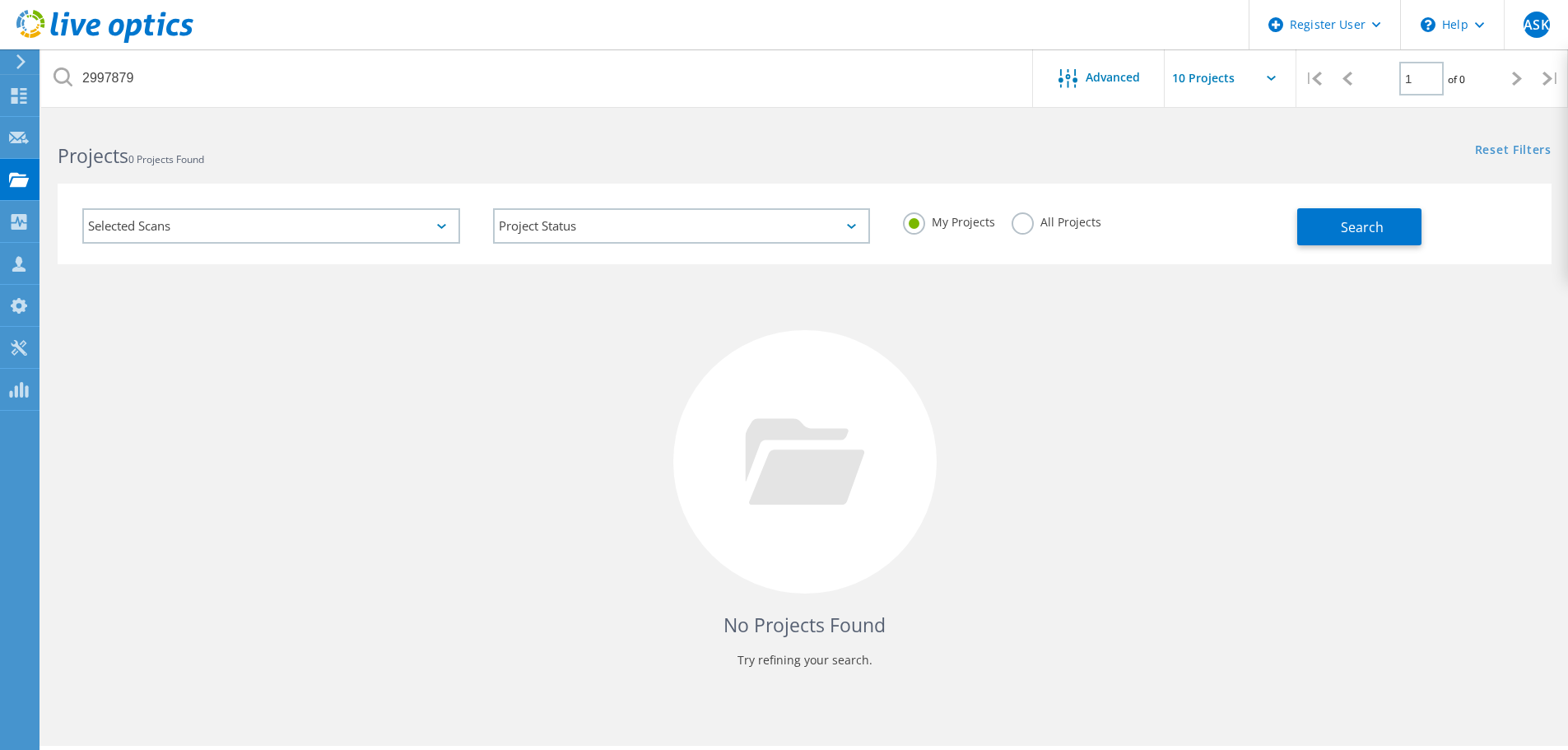 click on "All Projects" 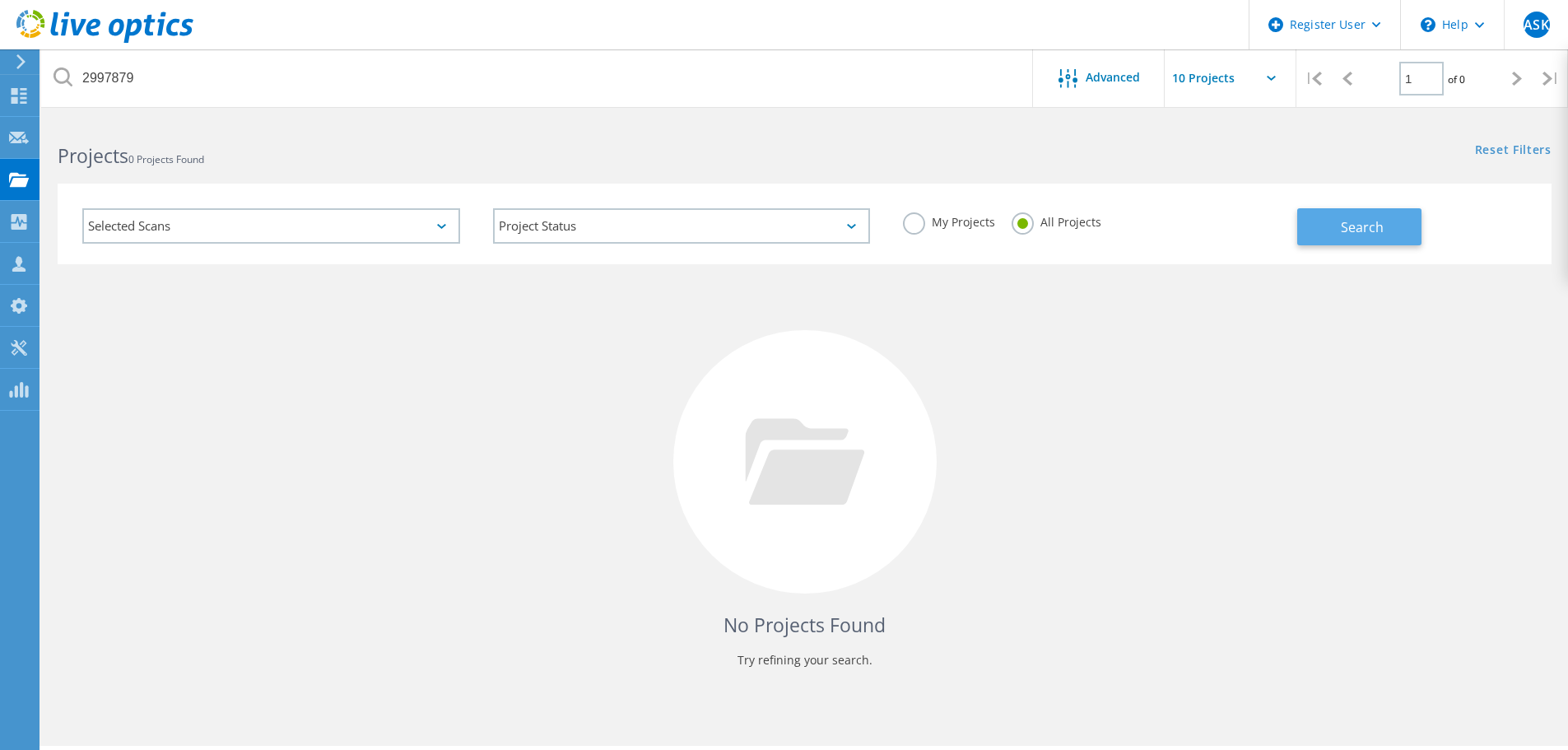 click on "Search" 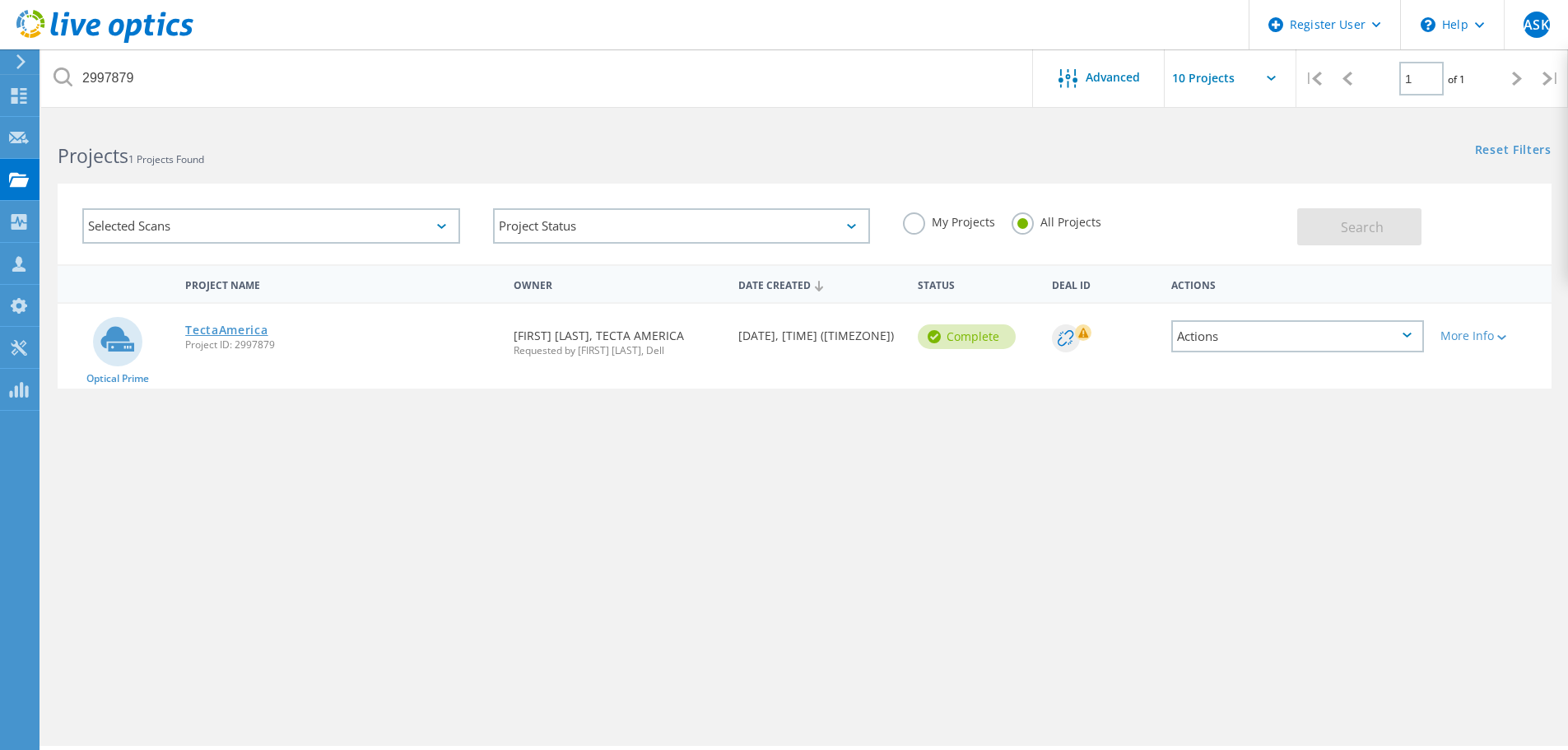 click on "TectaAmerica" 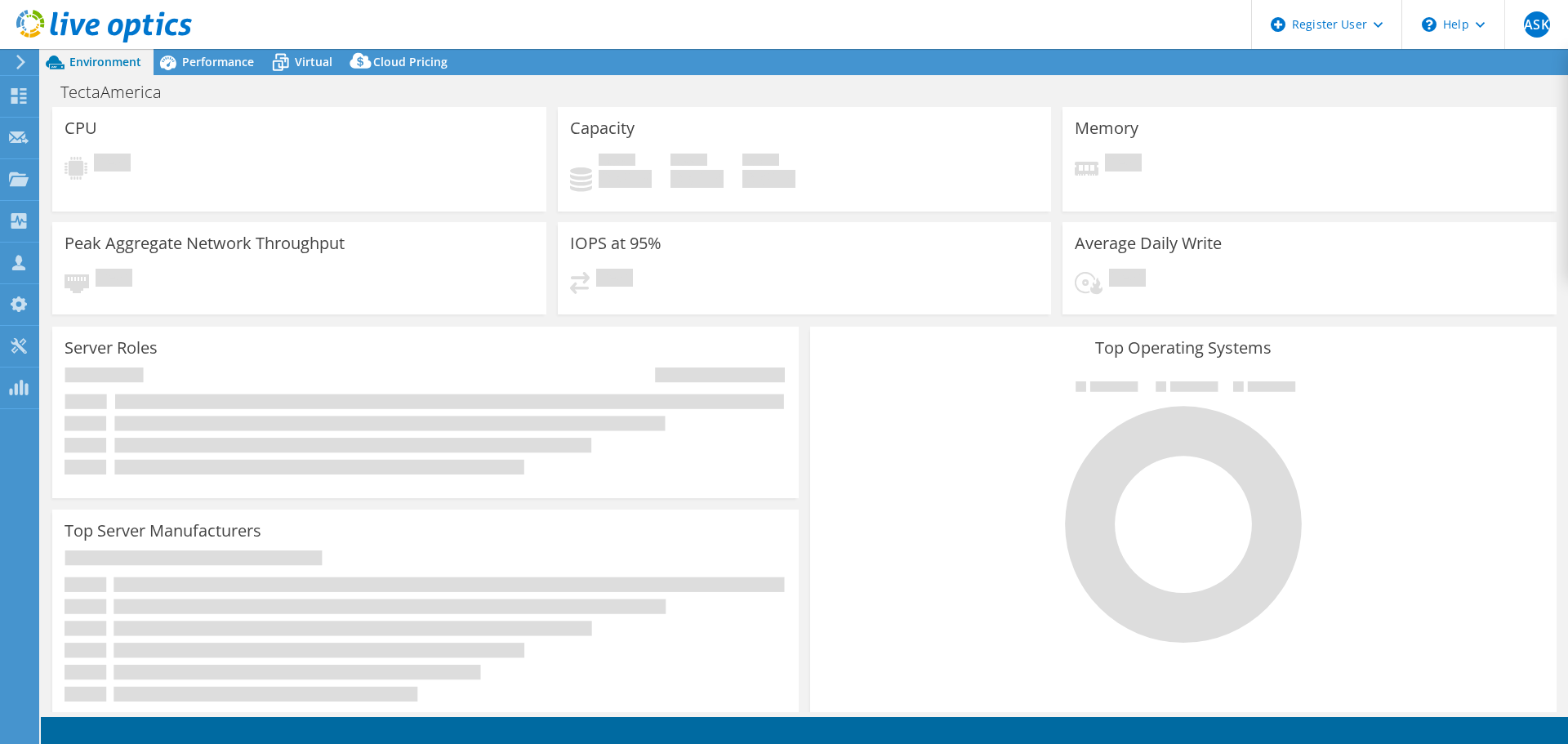 scroll, scrollTop: 0, scrollLeft: 0, axis: both 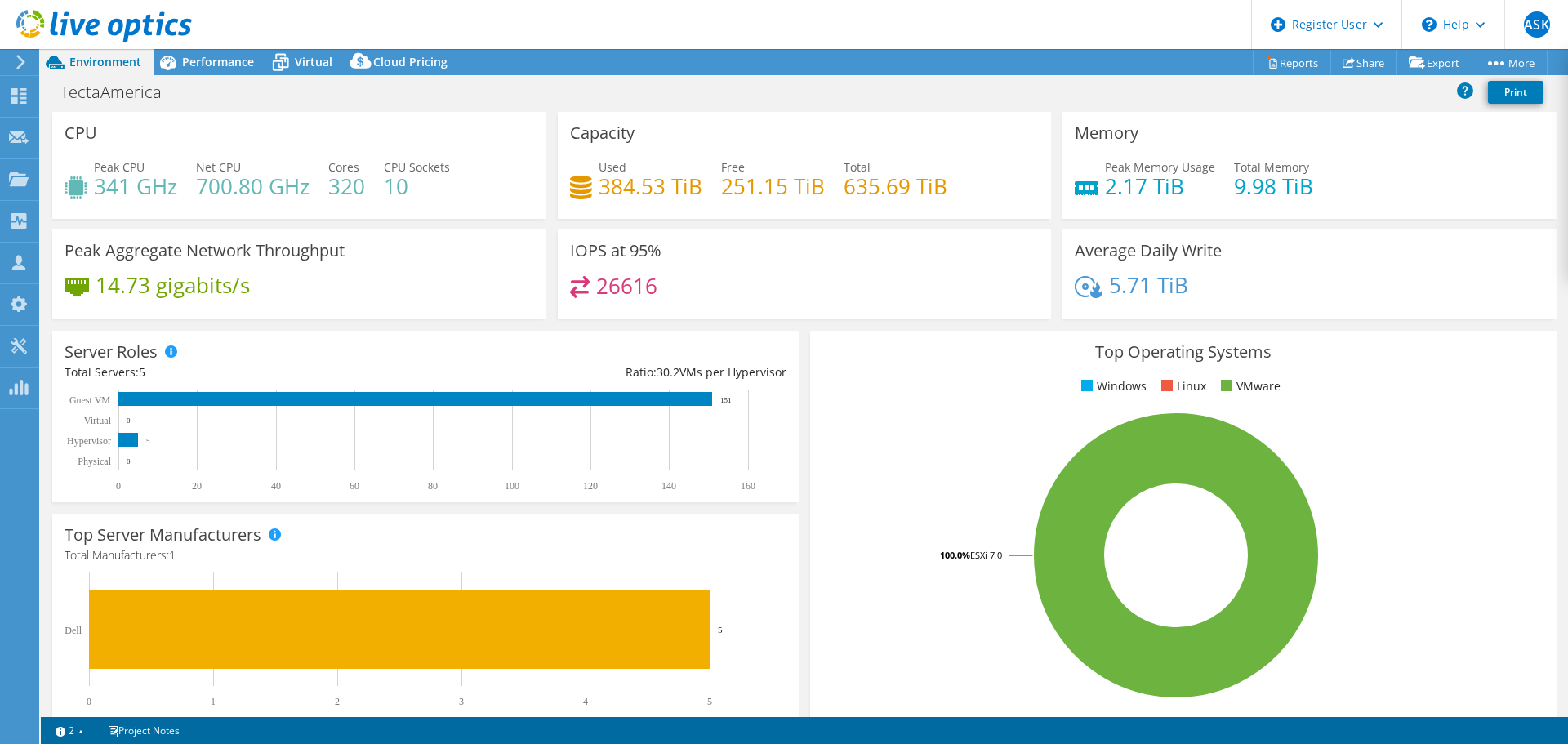 click on "ASK
Dell User
[FIRST] [LAST]
[FIRST].[LAST]@[EXAMPLE_DOMAIN]
Dell
My Profile
Log Out
Help
Explore Helpful Articles
Contact Support" at bounding box center [784, 25] 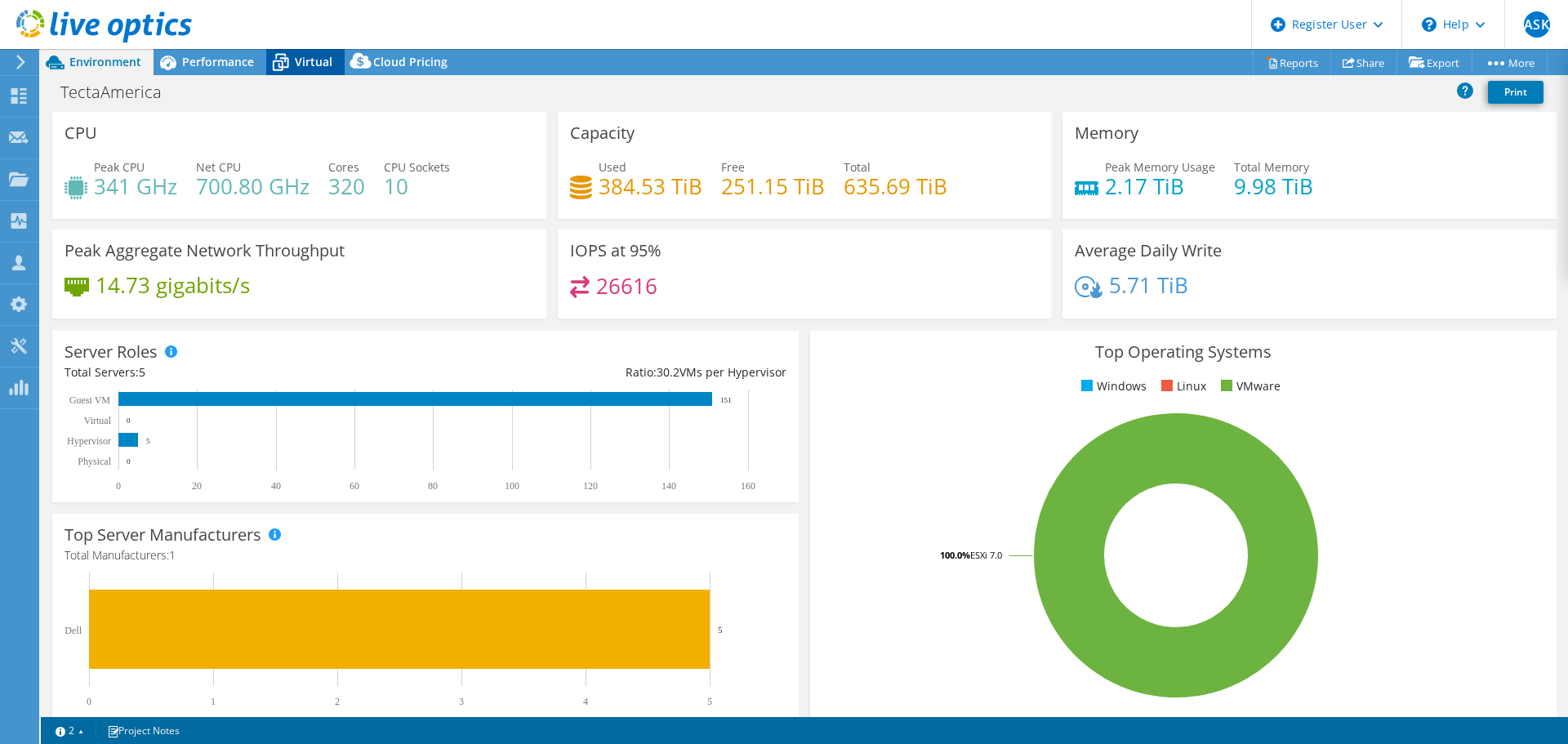 click 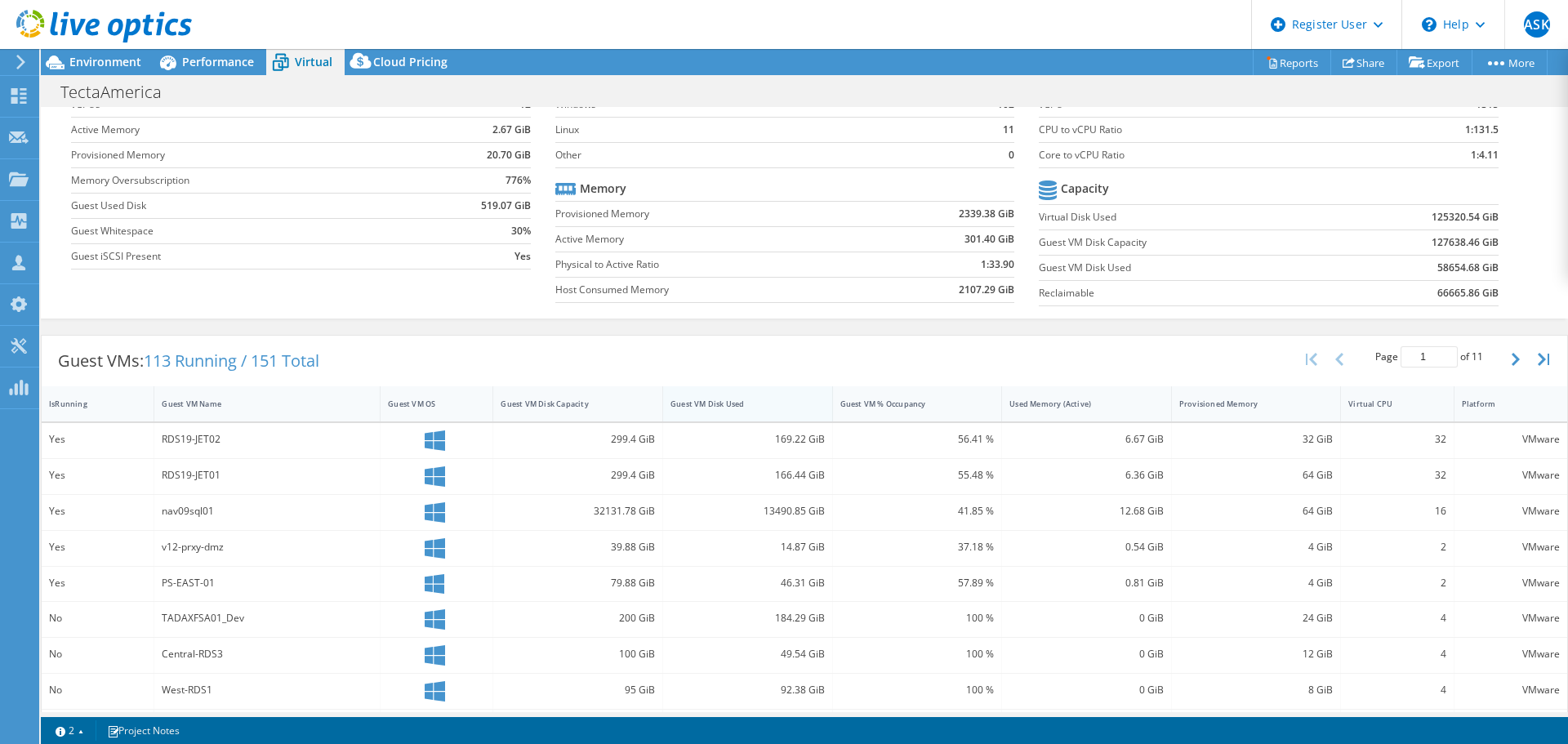 scroll, scrollTop: 0, scrollLeft: 0, axis: both 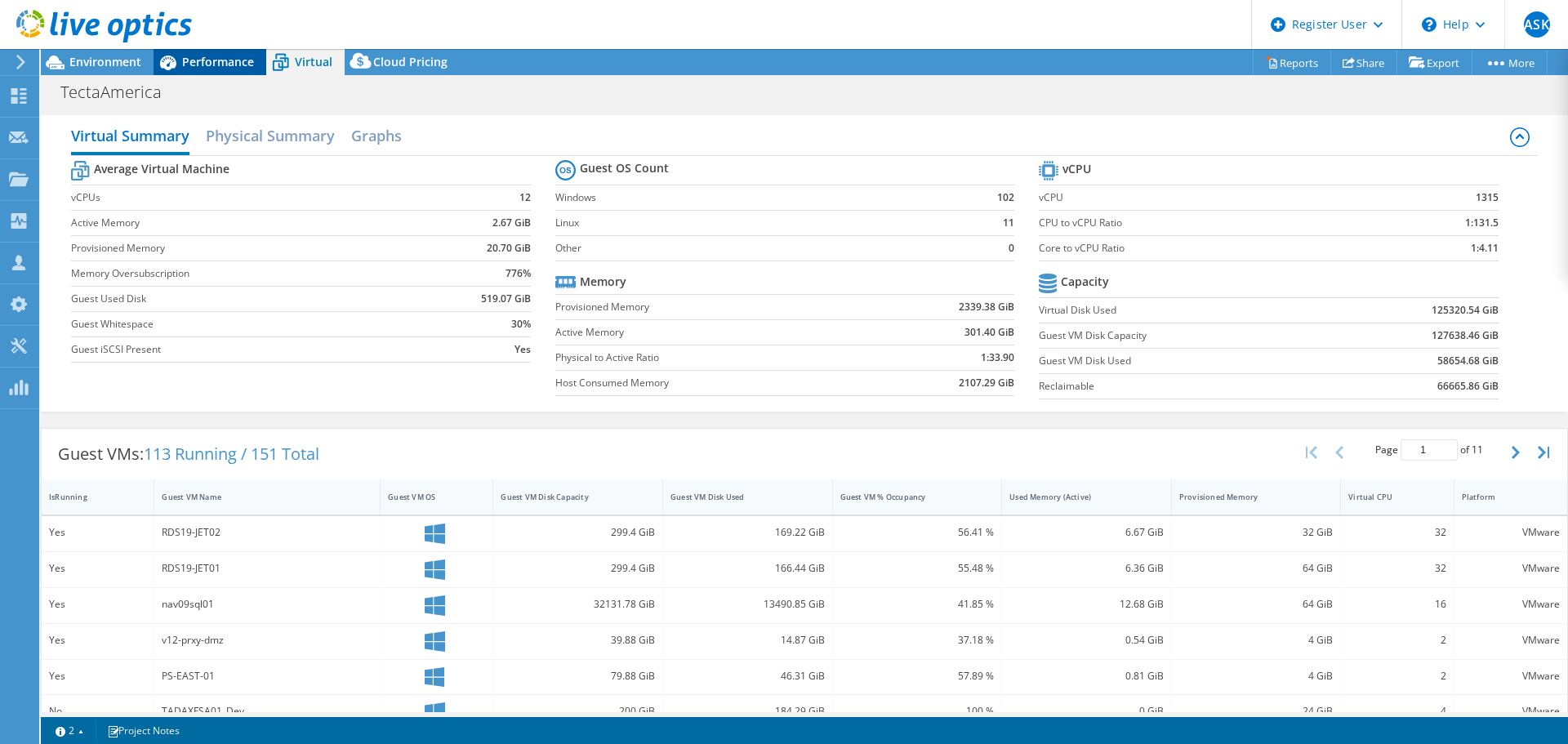 click on "Performance" at bounding box center (218, 61) 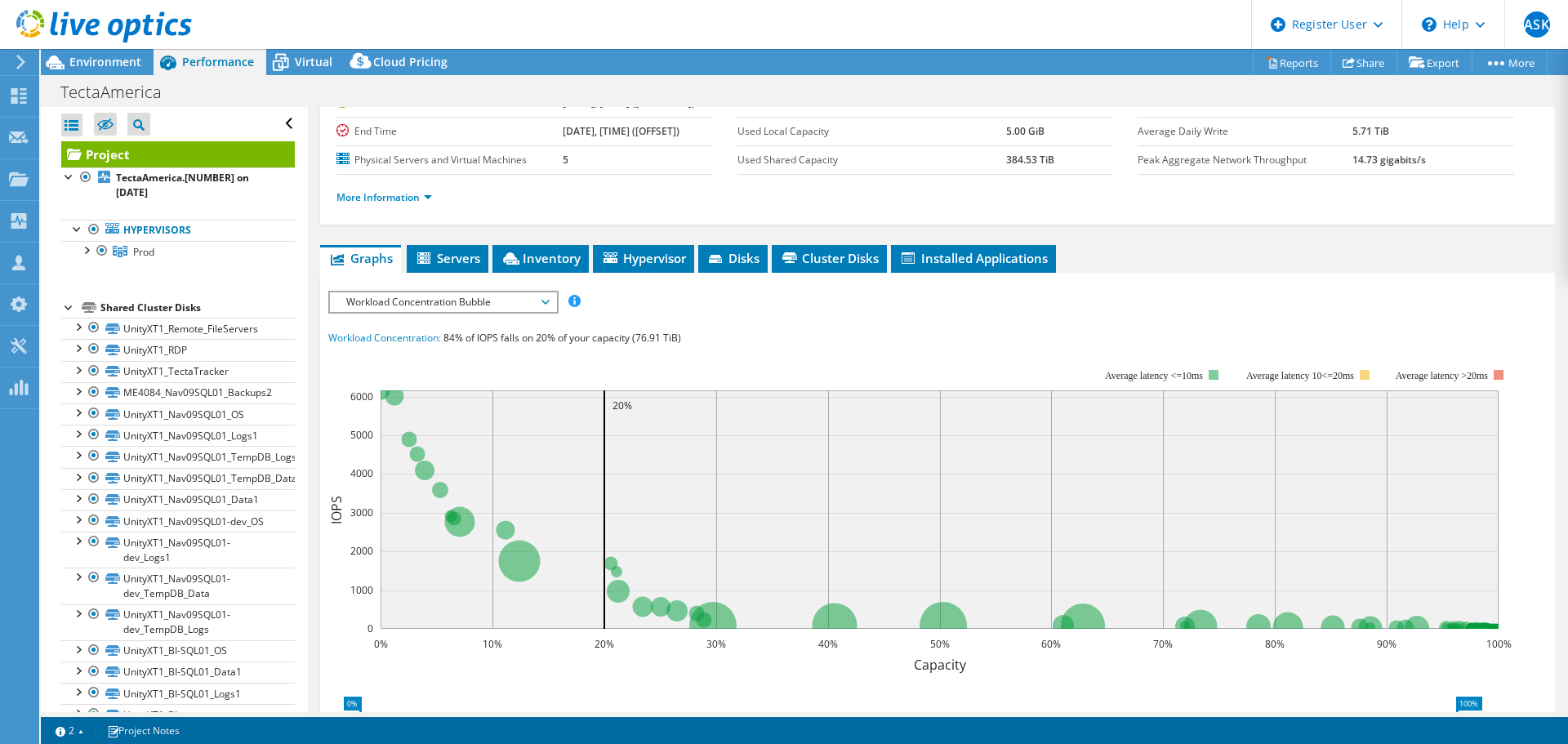 scroll, scrollTop: 163, scrollLeft: 0, axis: vertical 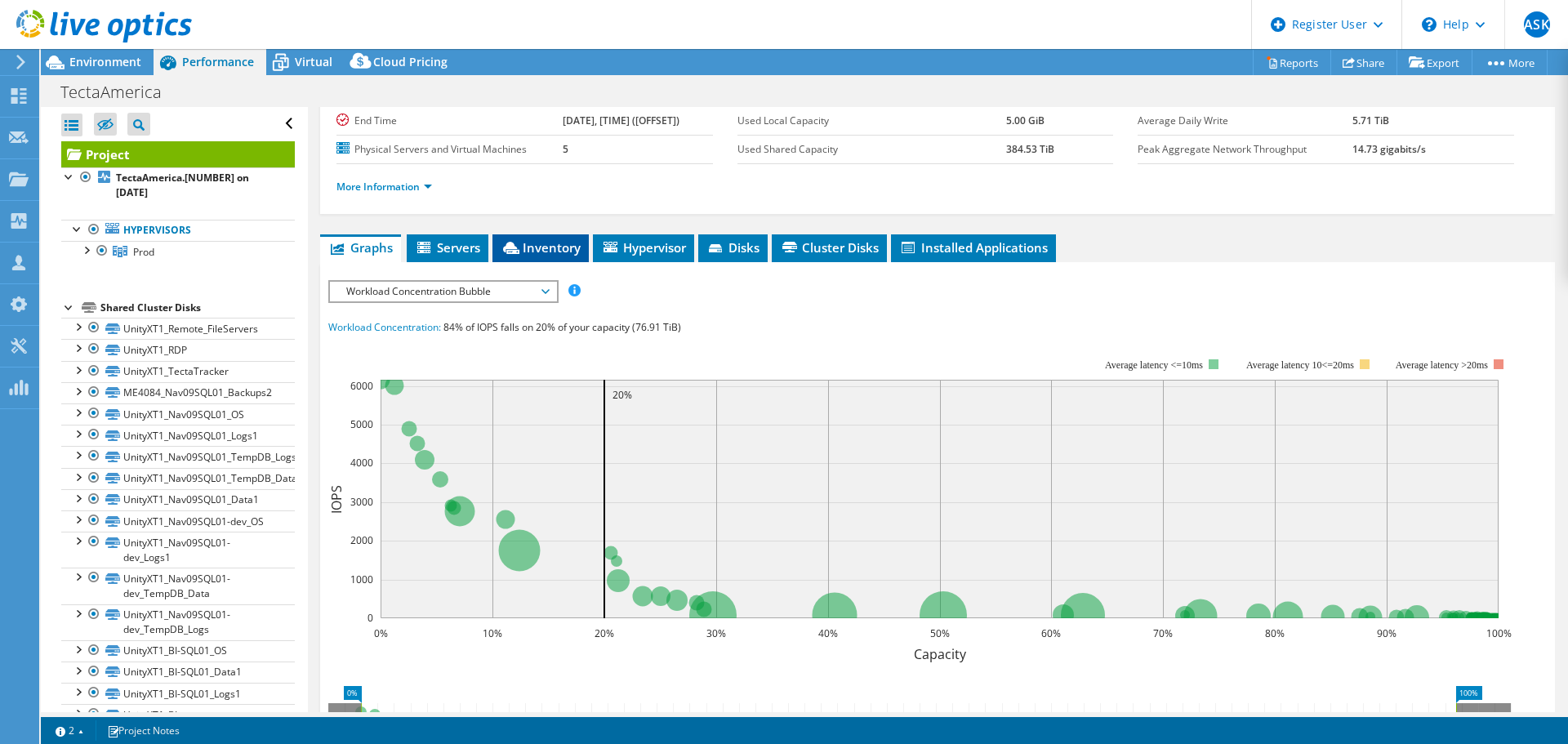 click on "Inventory" at bounding box center [541, 247] 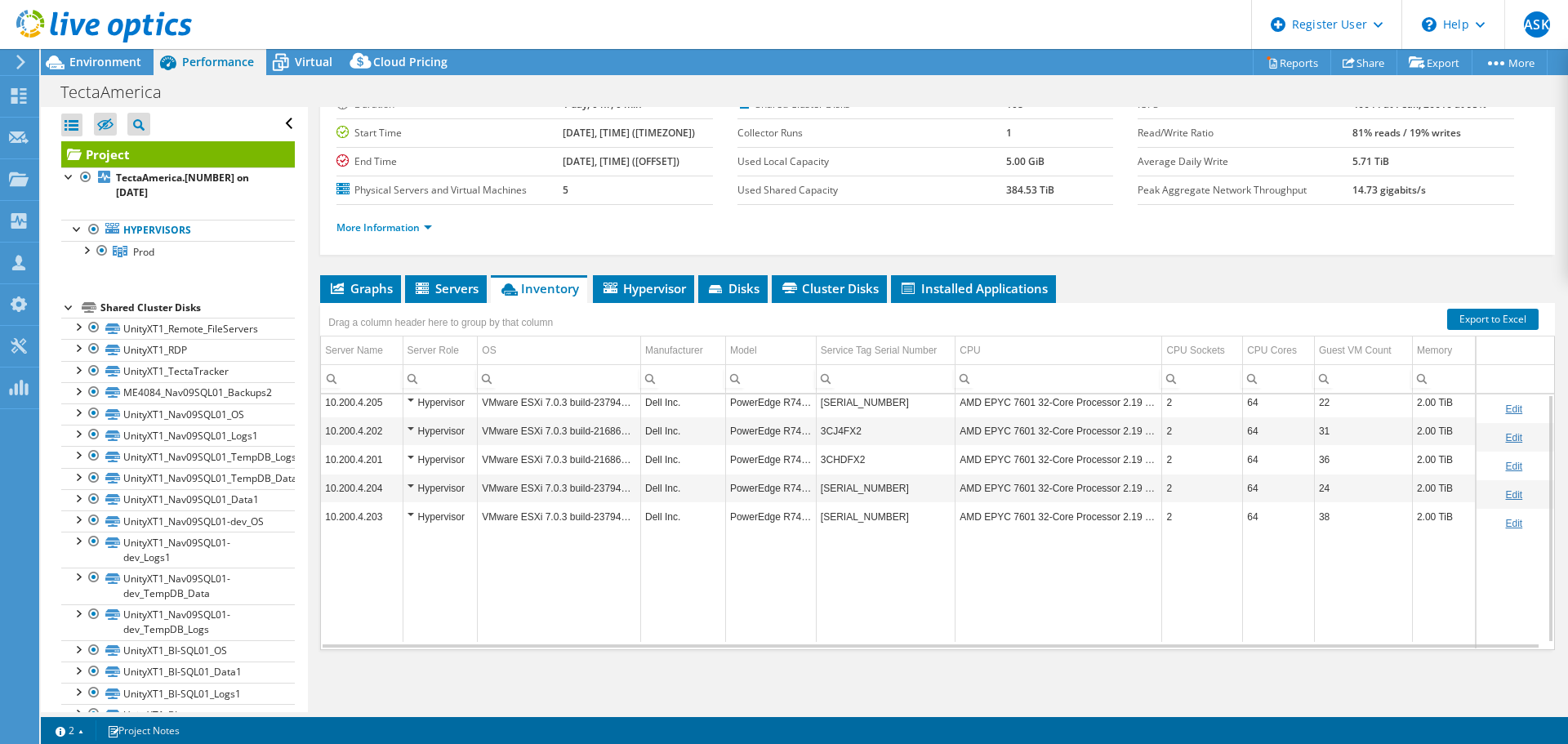 scroll, scrollTop: 0, scrollLeft: 0, axis: both 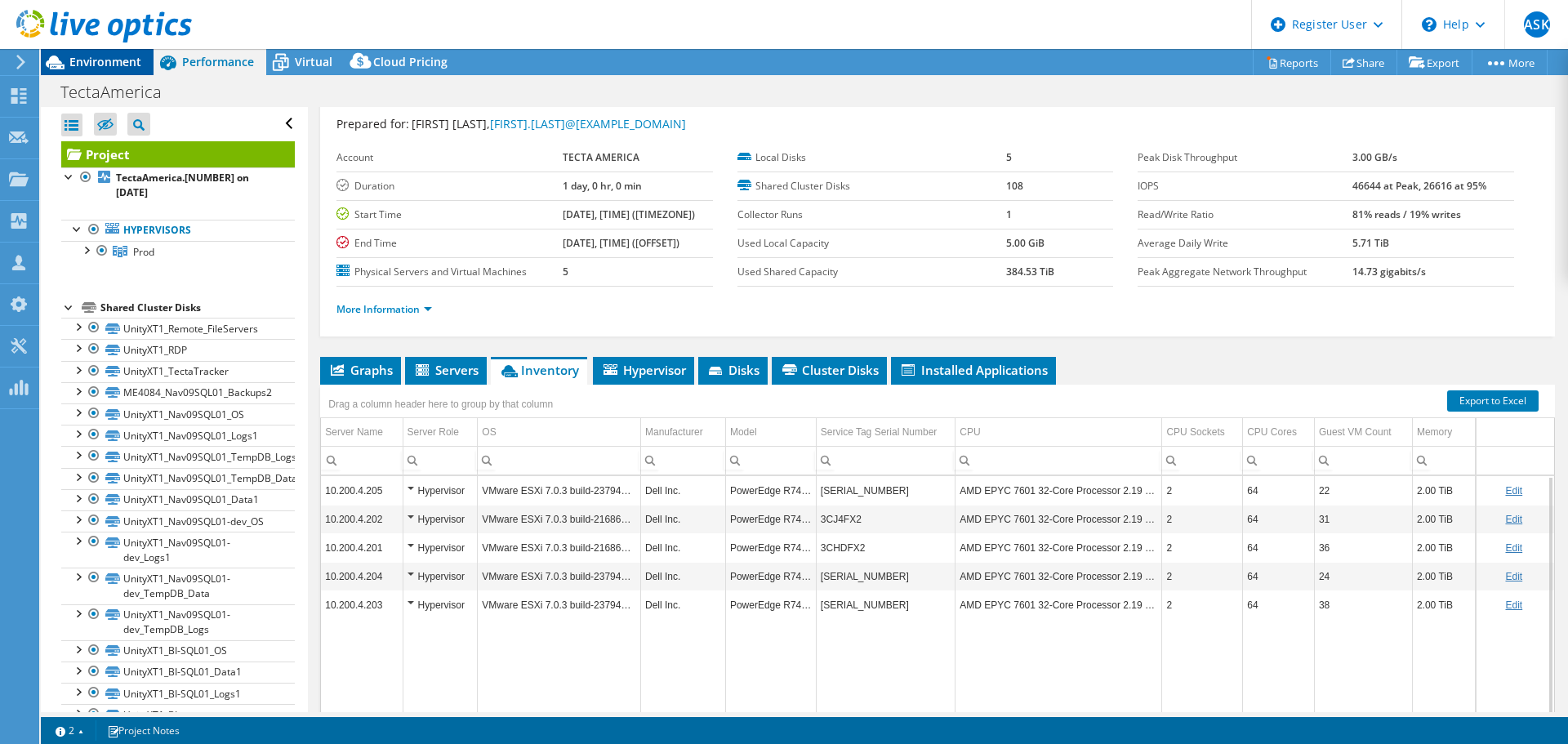 click on "Environment" at bounding box center (105, 61) 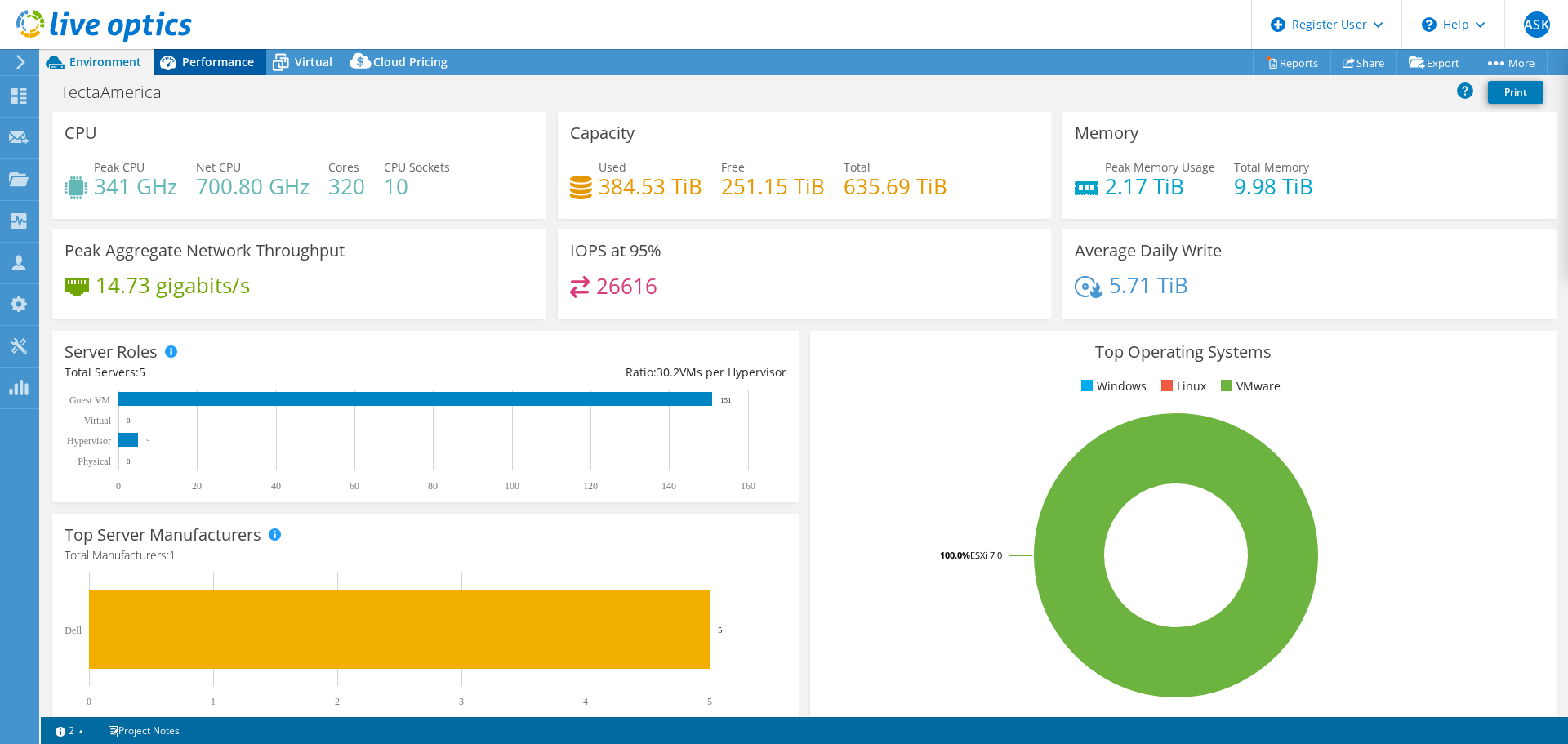 click on "Performance" at bounding box center [218, 61] 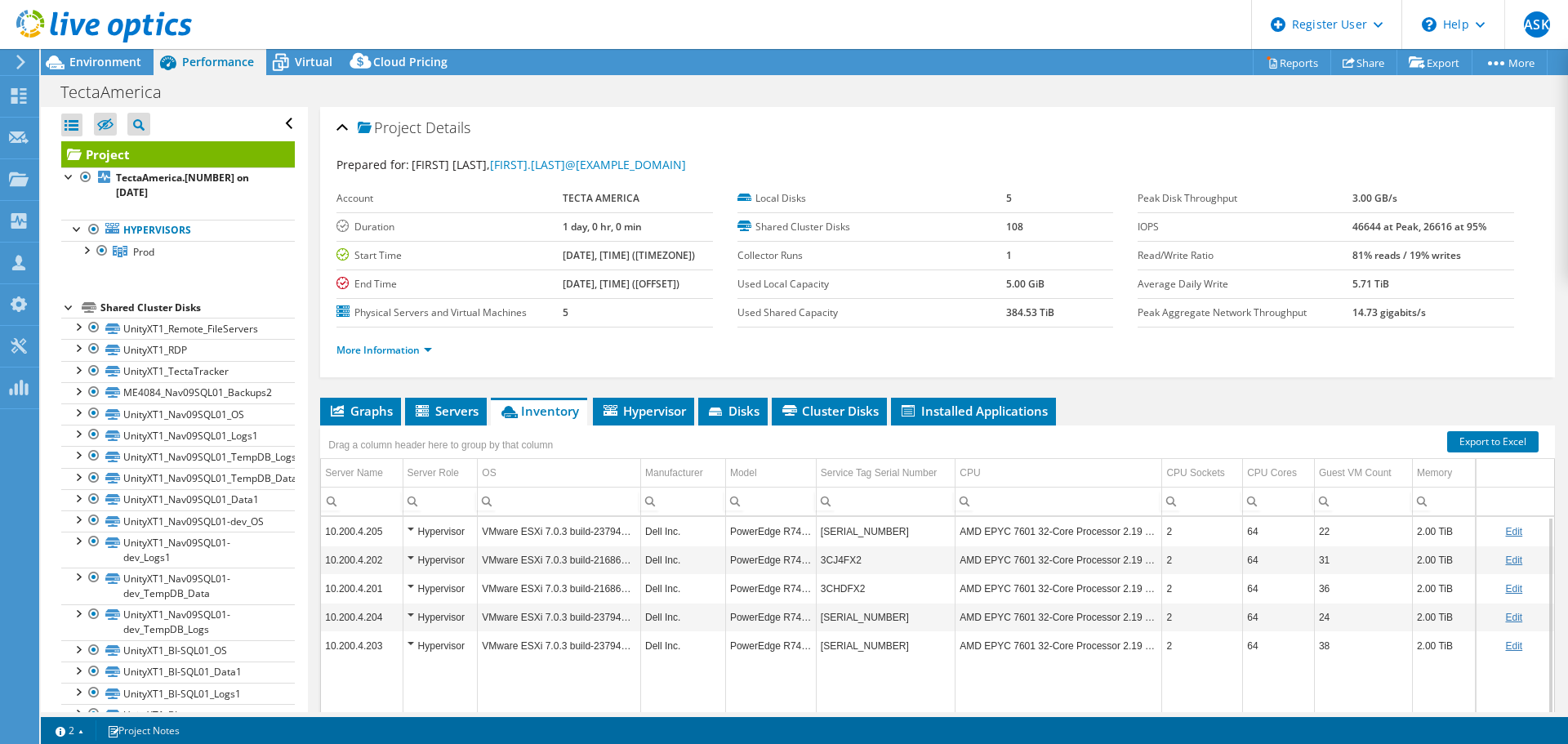 scroll, scrollTop: 82, scrollLeft: 0, axis: vertical 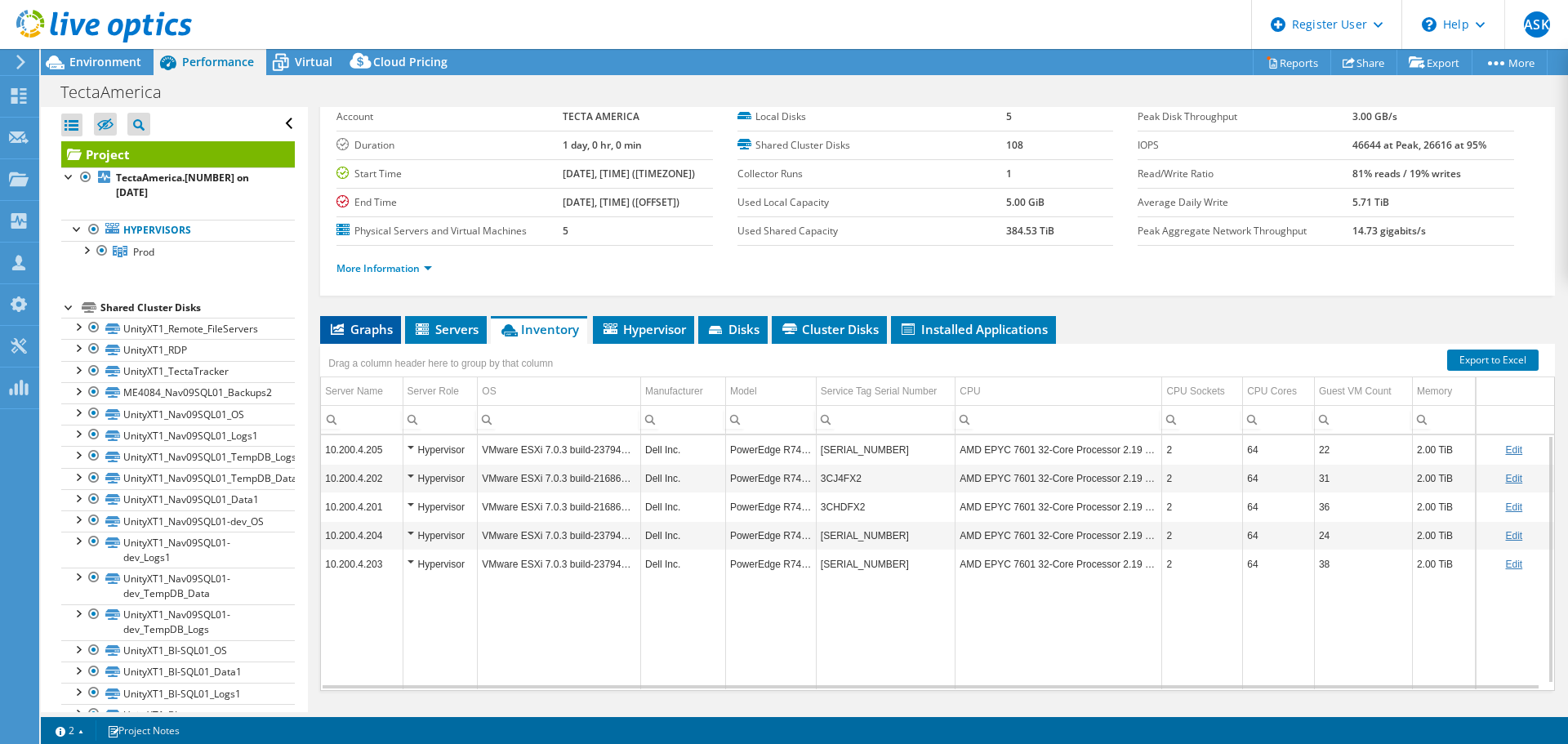 click on "Graphs" at bounding box center (360, 329) 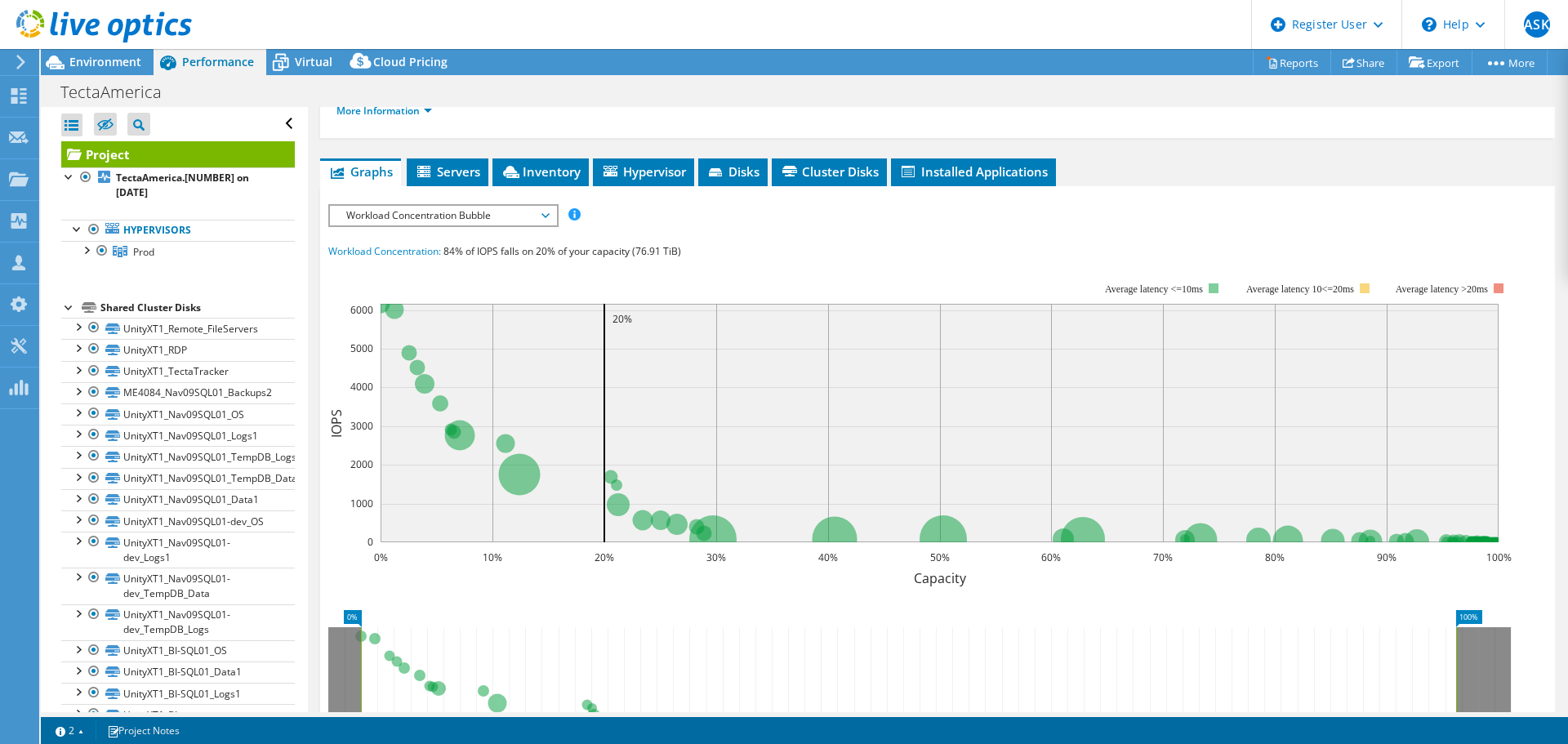 scroll, scrollTop: 245, scrollLeft: 0, axis: vertical 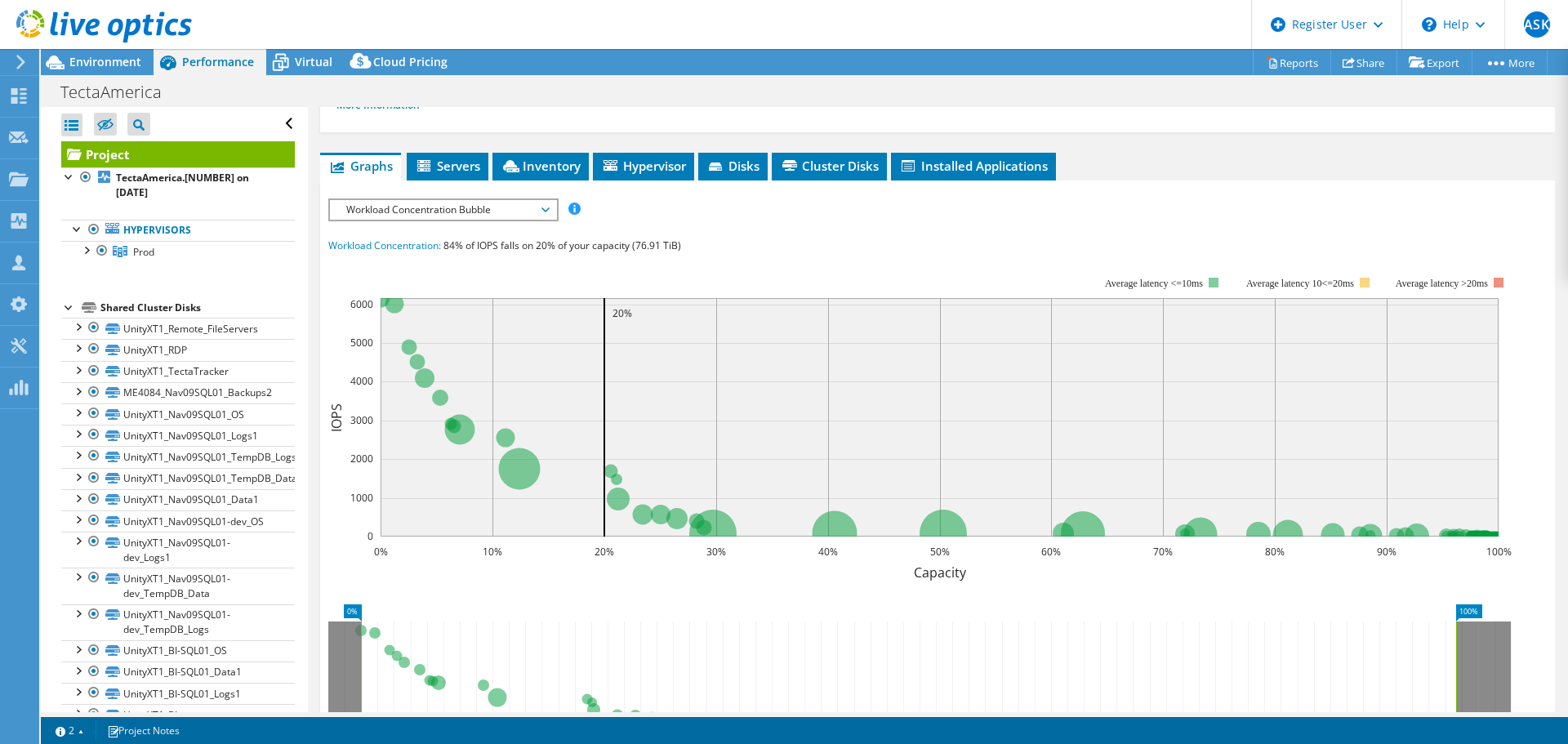 click on "Workload Concentration Bubble" at bounding box center [443, 210] 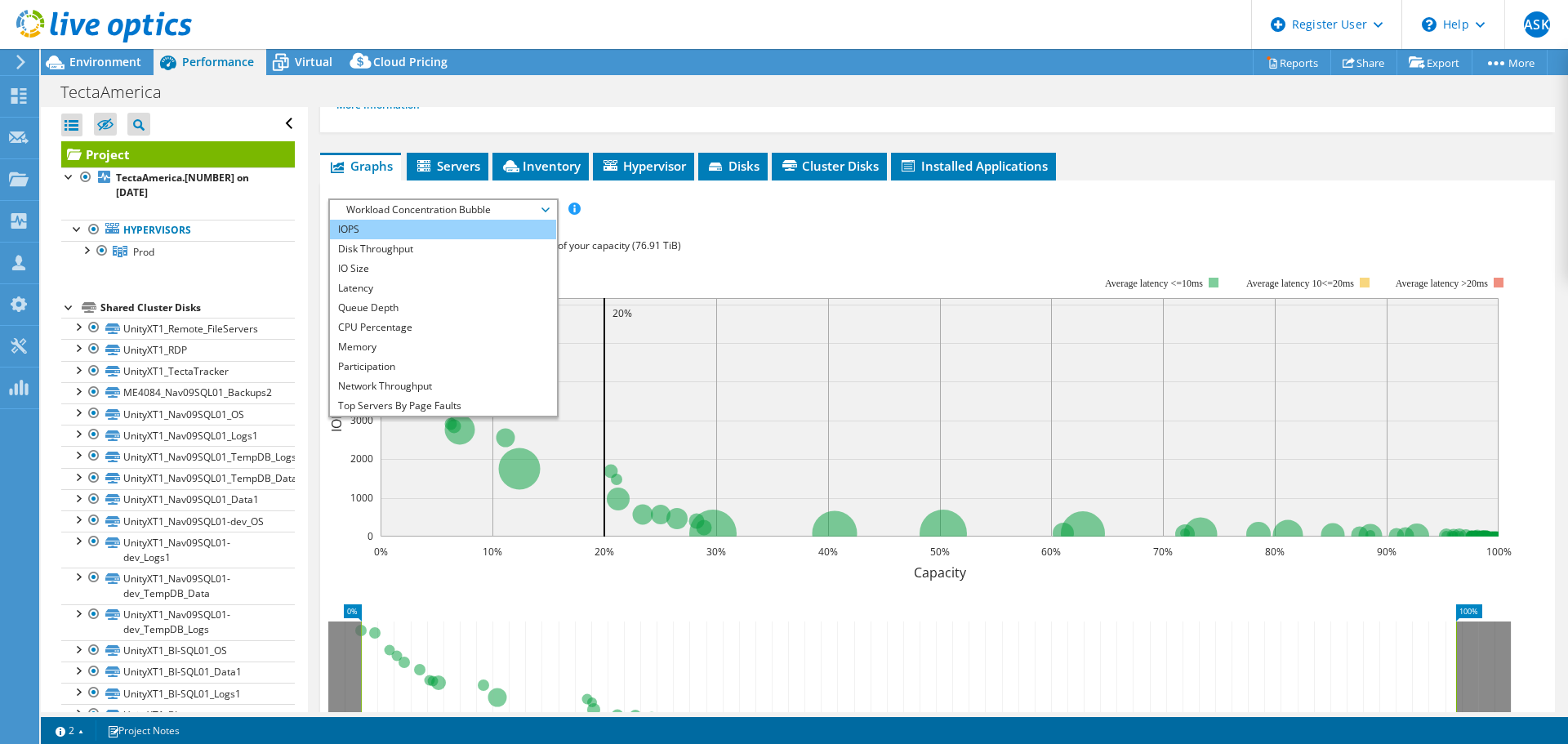 click on "IOPS" at bounding box center (443, 229) 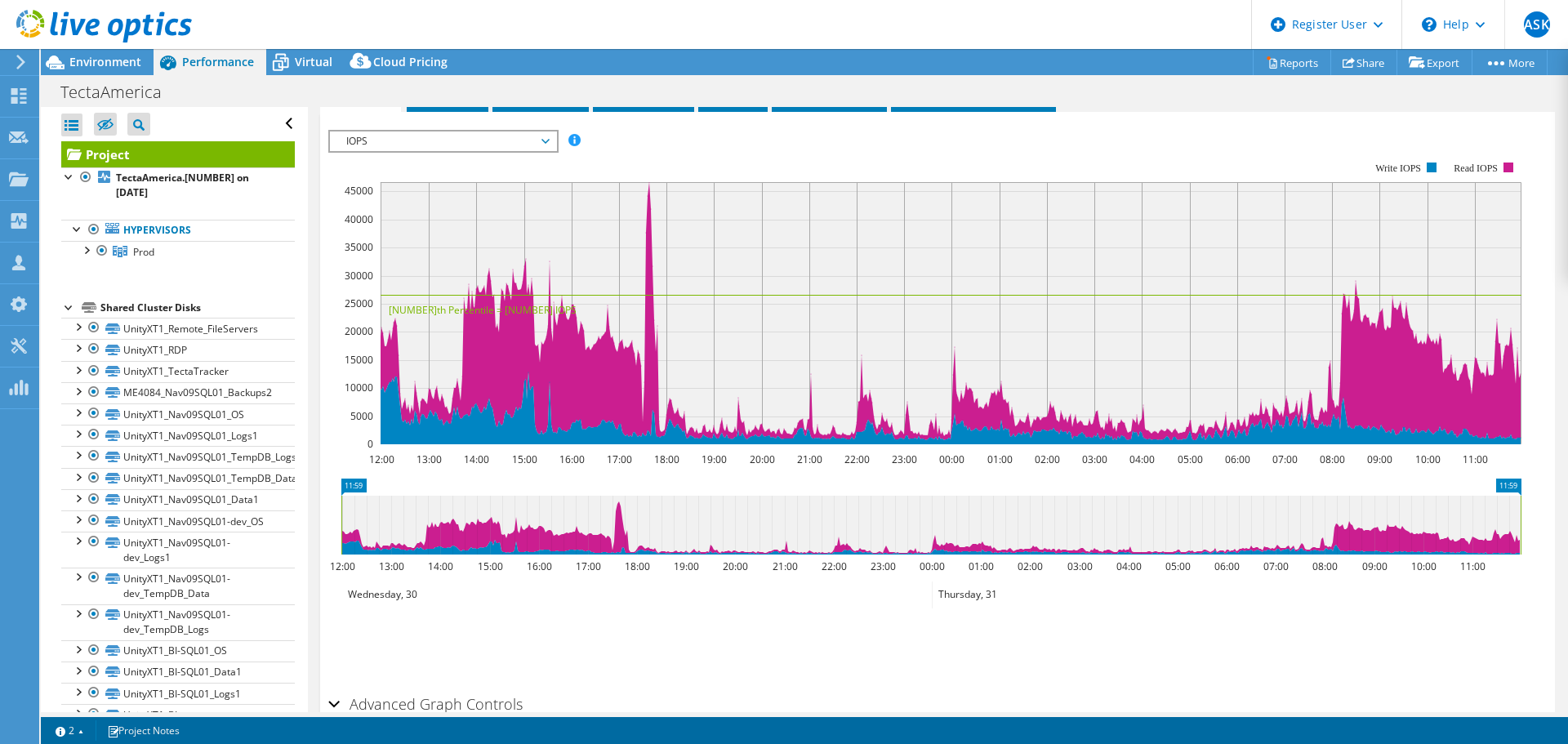 scroll, scrollTop: 238, scrollLeft: 0, axis: vertical 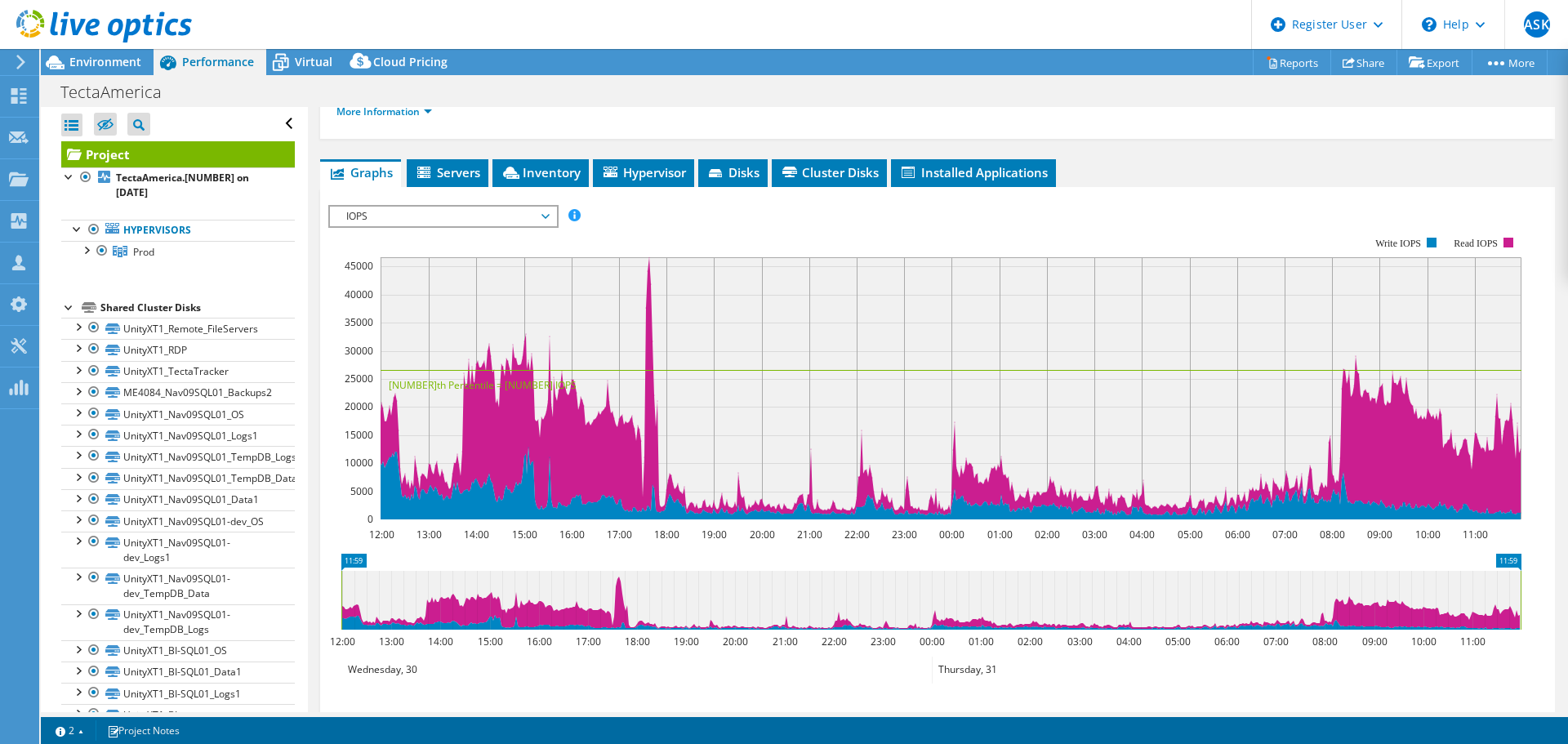 click on "IOPS" at bounding box center (443, 216) 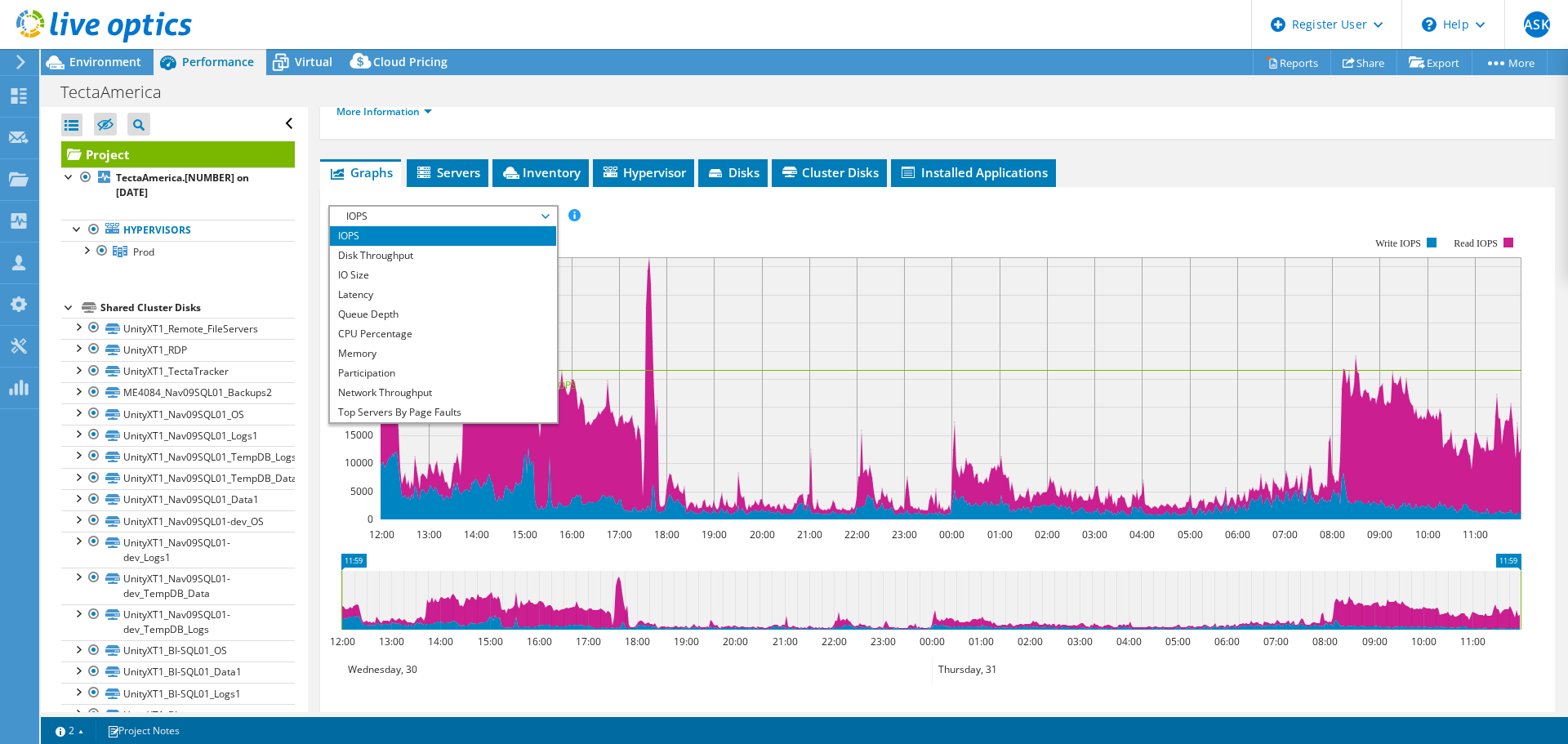 click 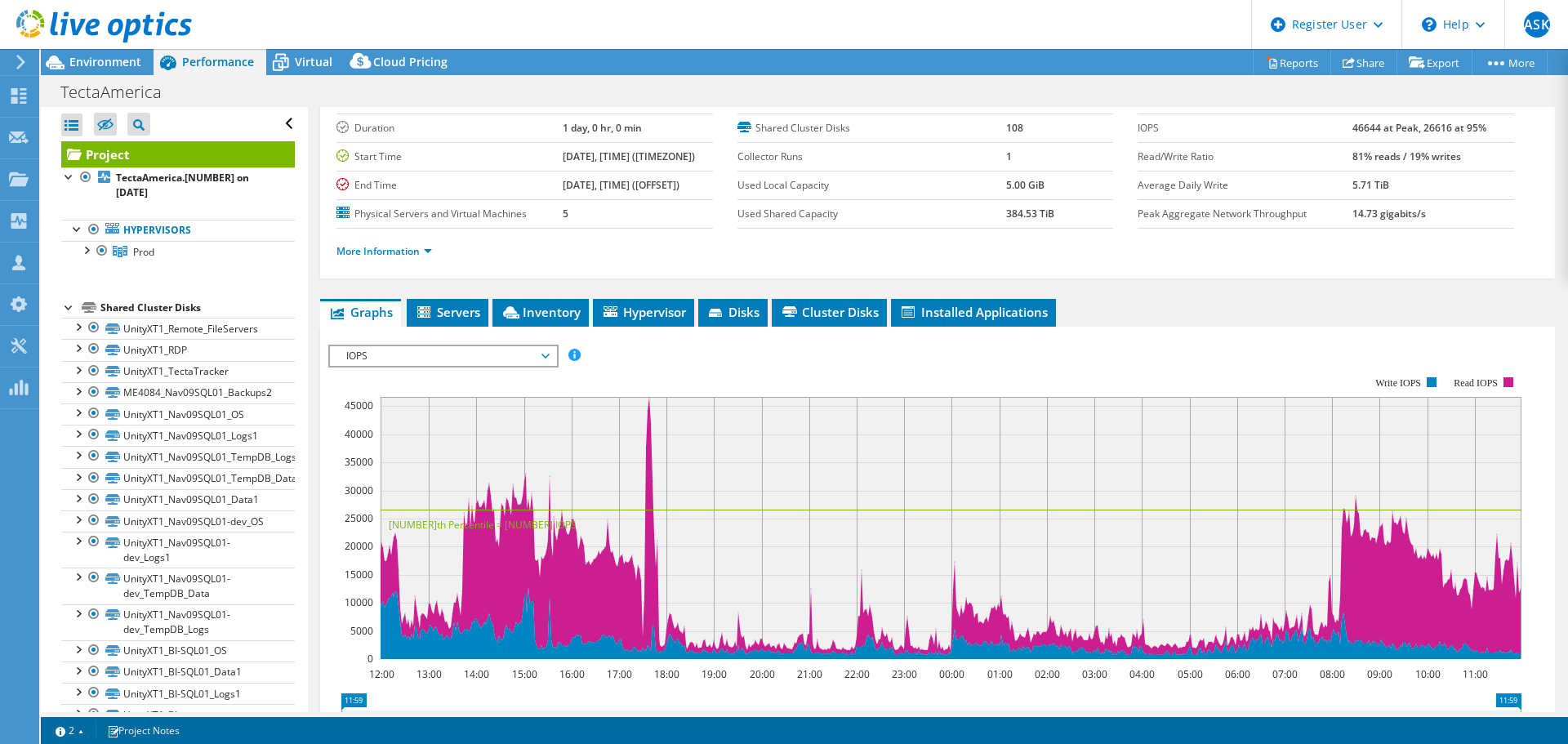 scroll, scrollTop: 82, scrollLeft: 0, axis: vertical 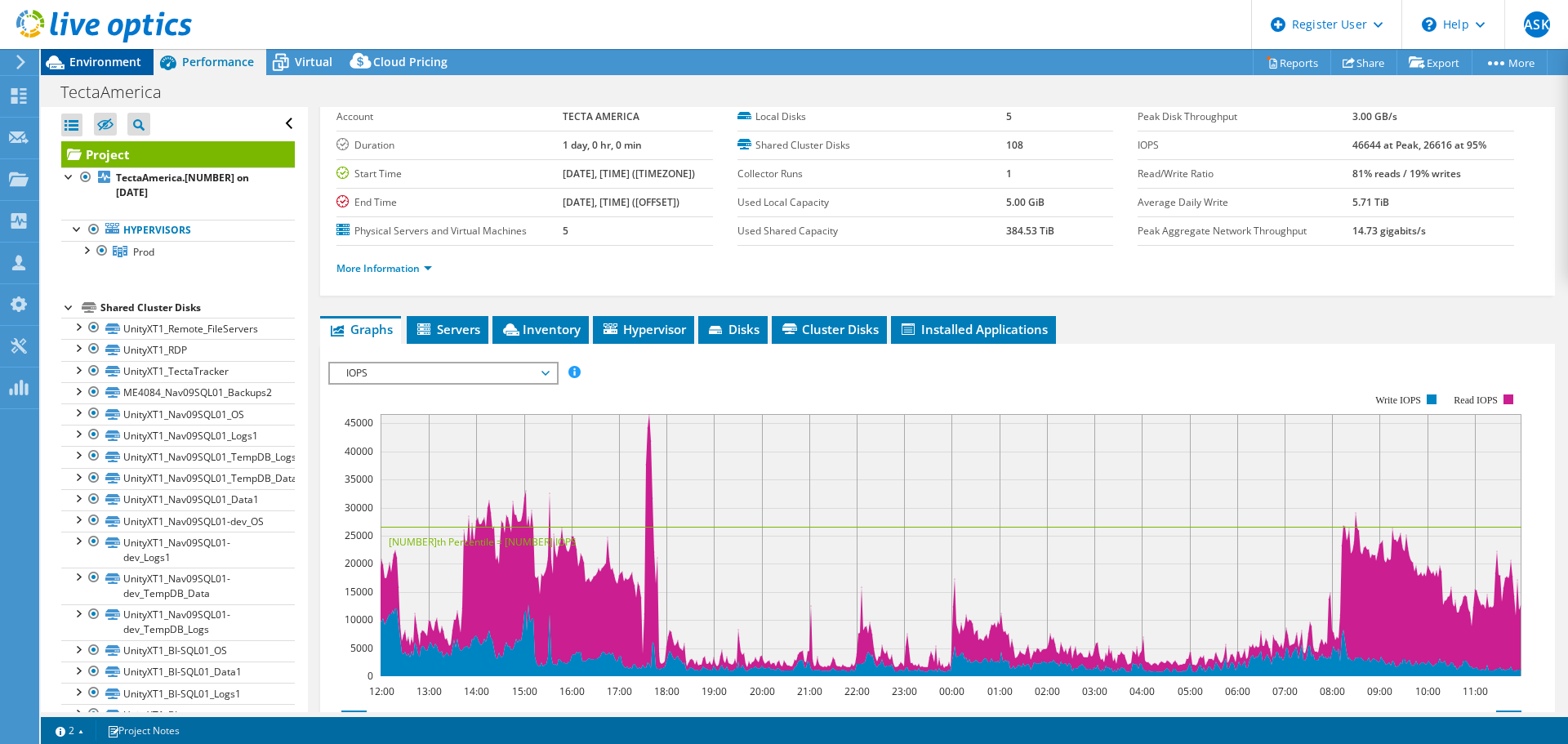 click on "Environment" at bounding box center [105, 61] 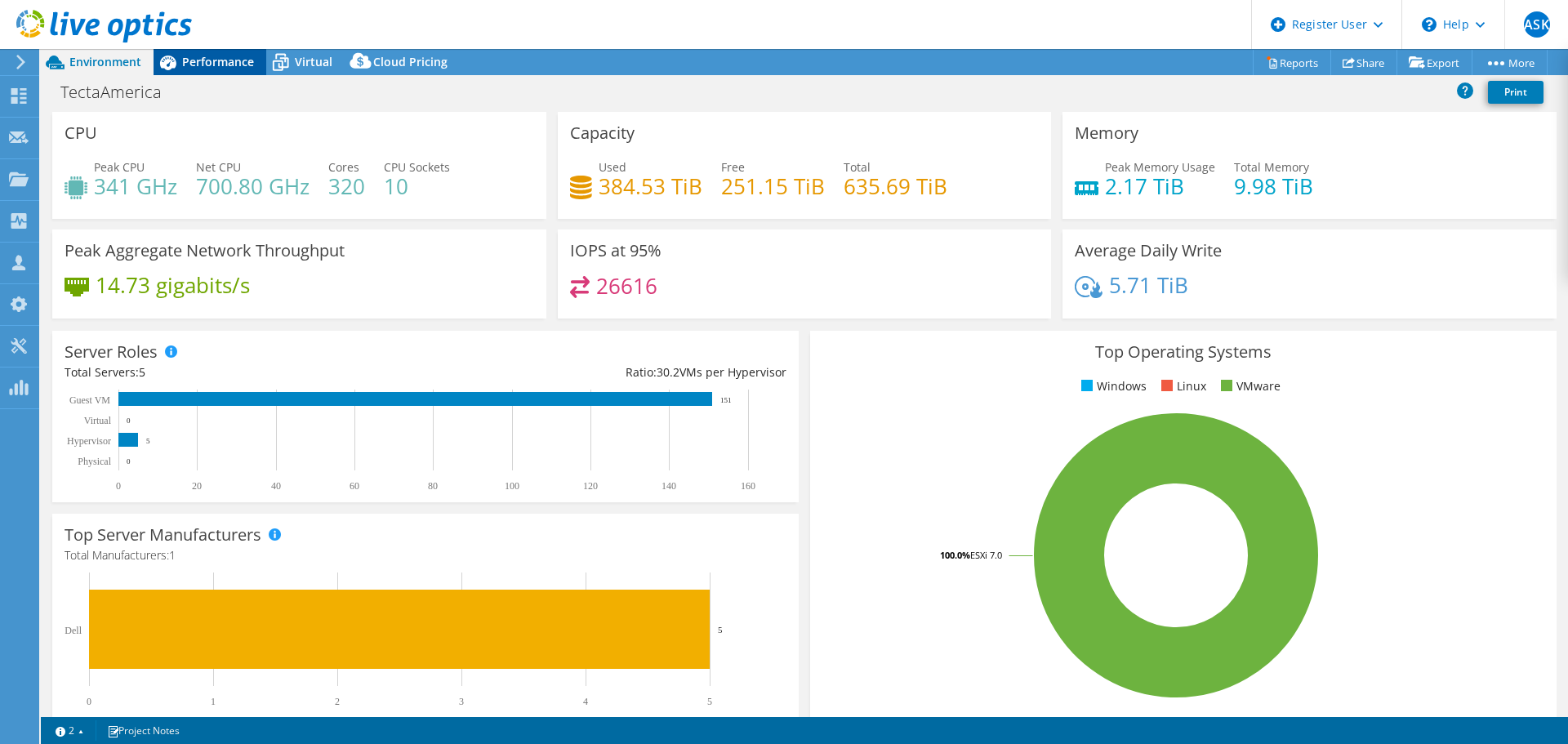 click on "Performance" at bounding box center [218, 61] 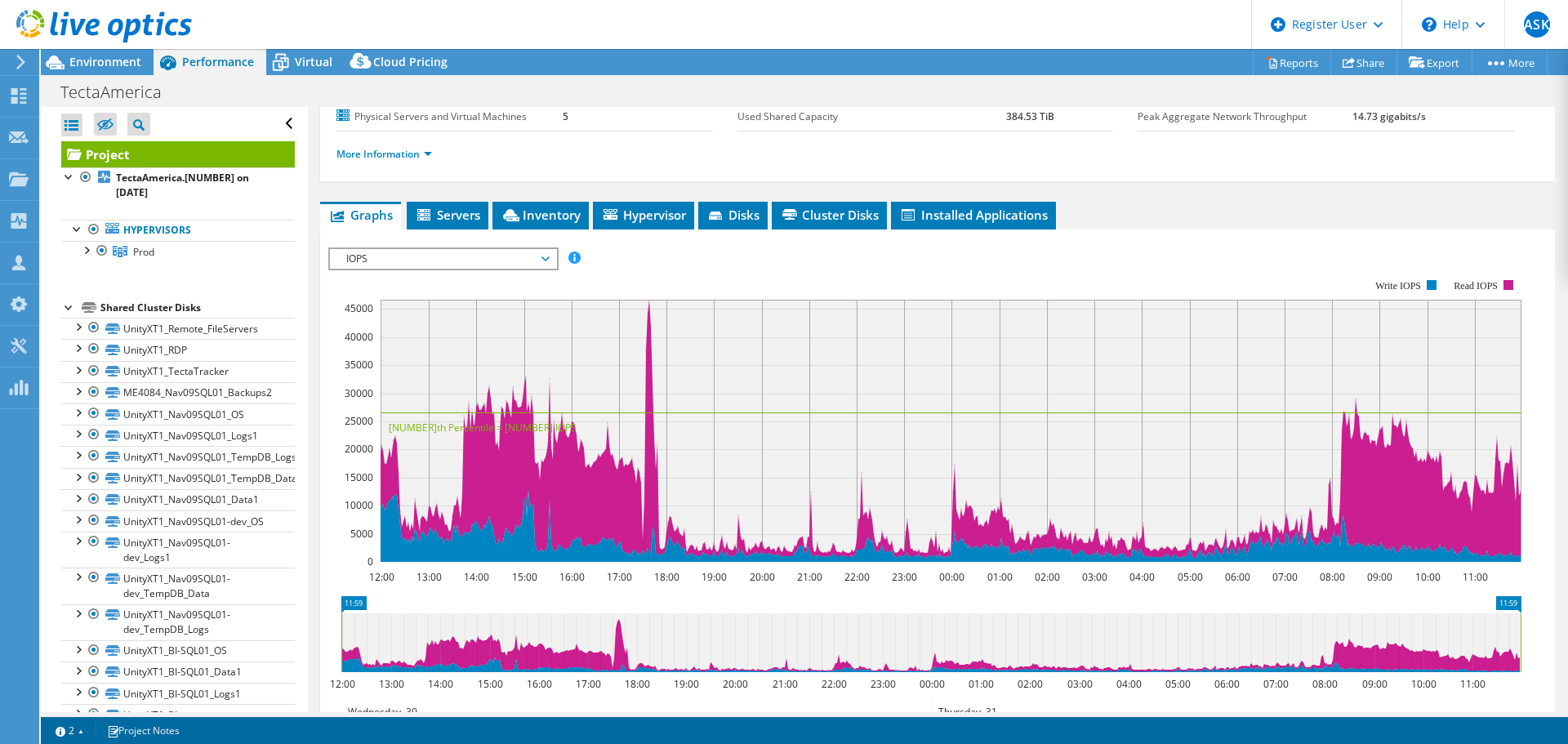 scroll, scrollTop: 157, scrollLeft: 0, axis: vertical 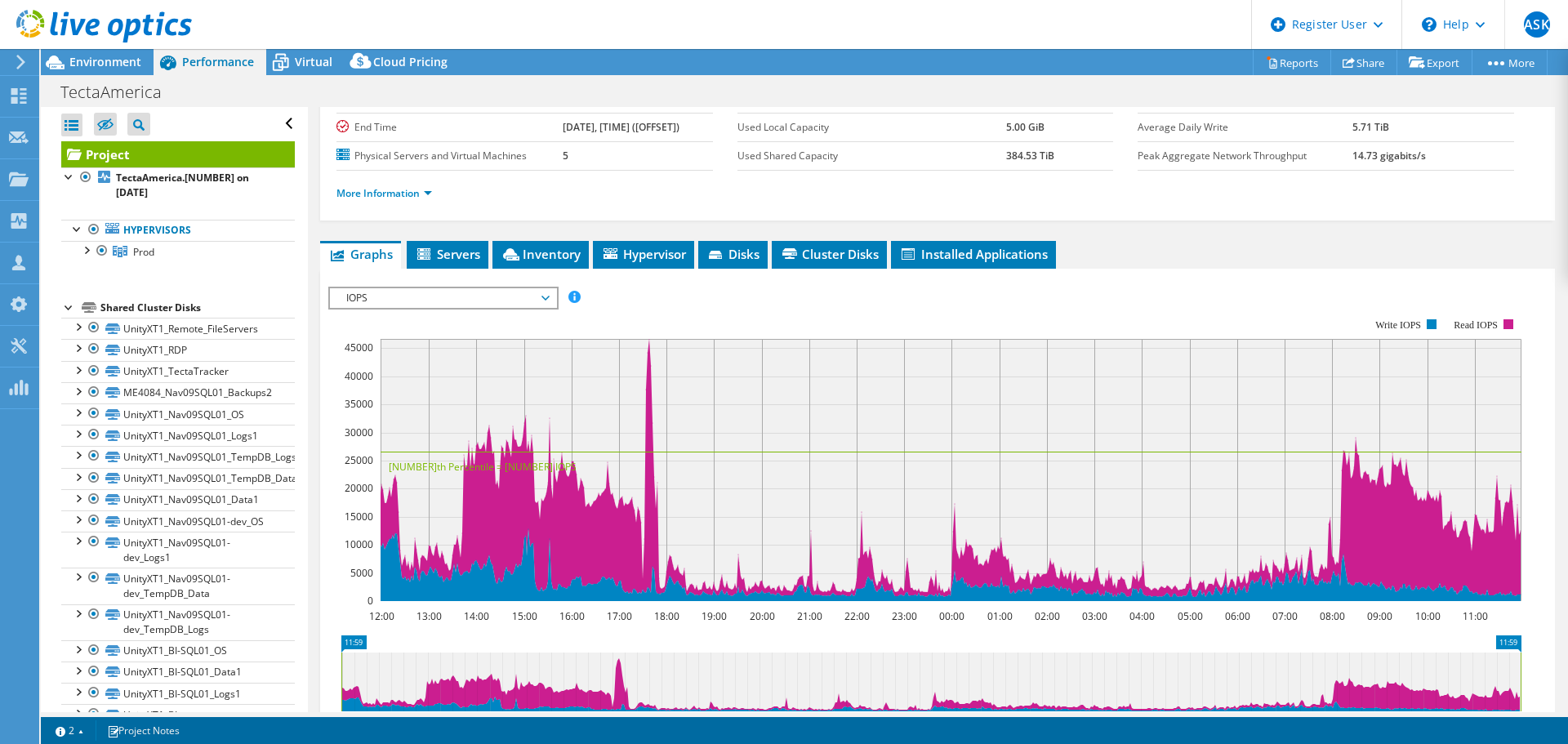 click 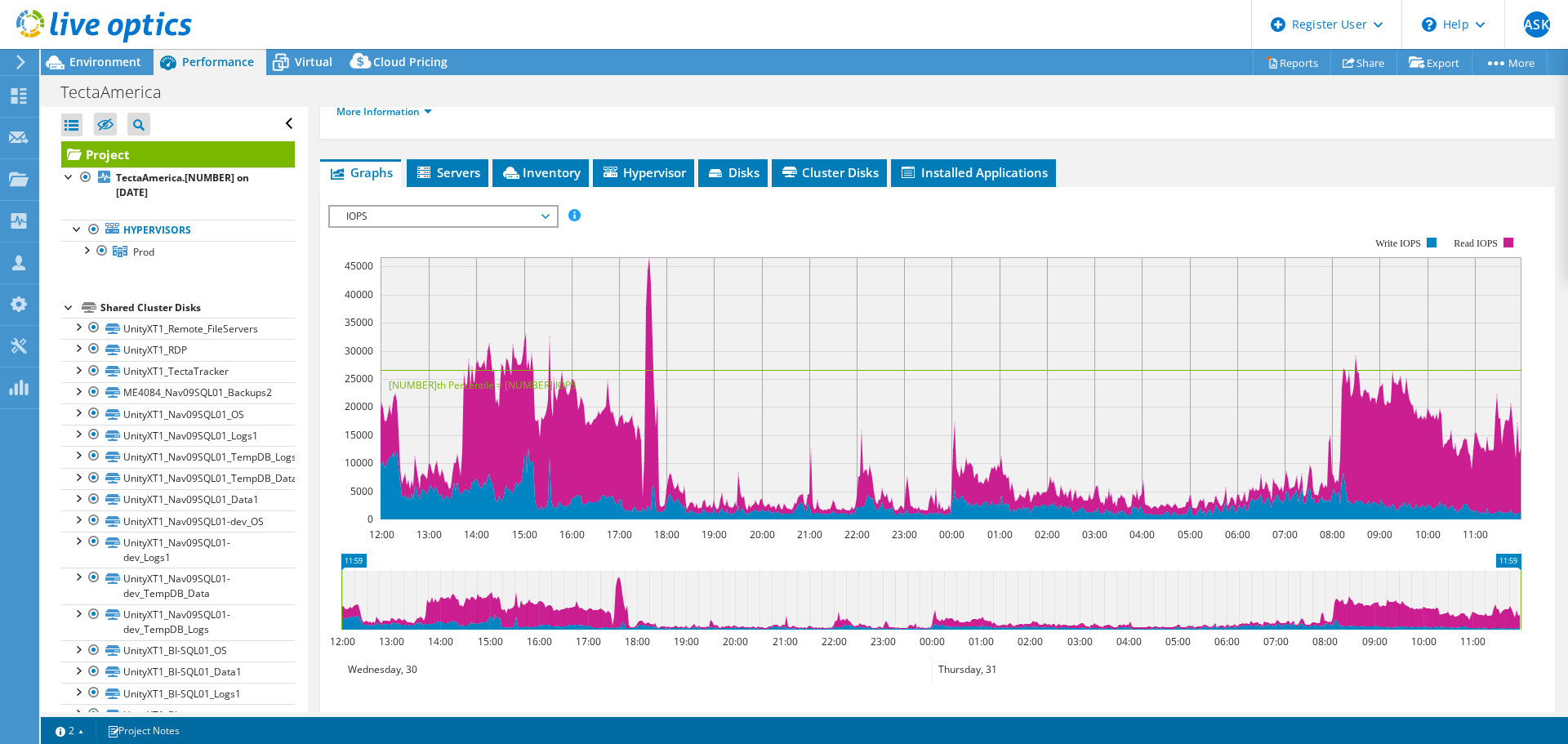 click on "IOPS" at bounding box center [443, 216] 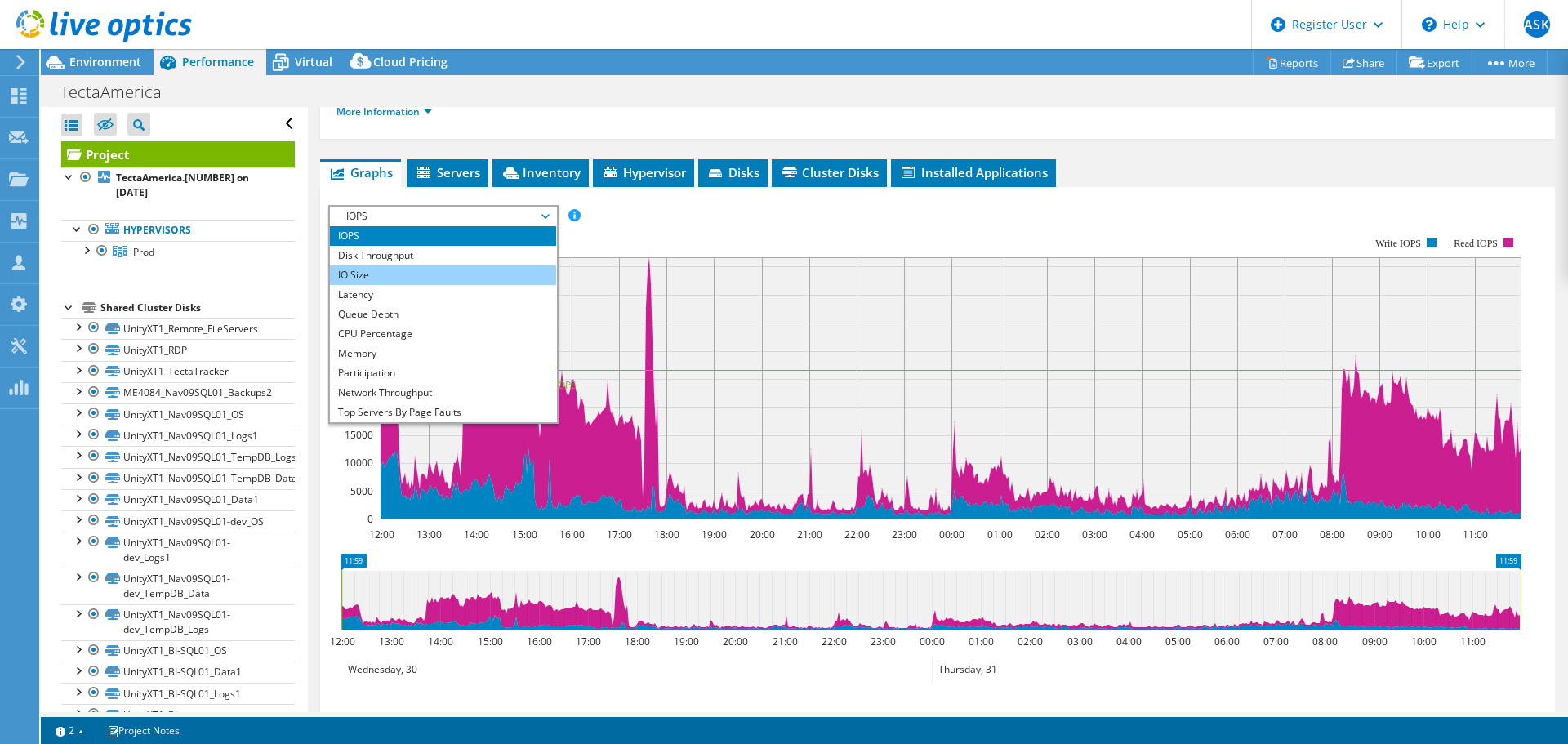 click on "IO Size" at bounding box center [443, 275] 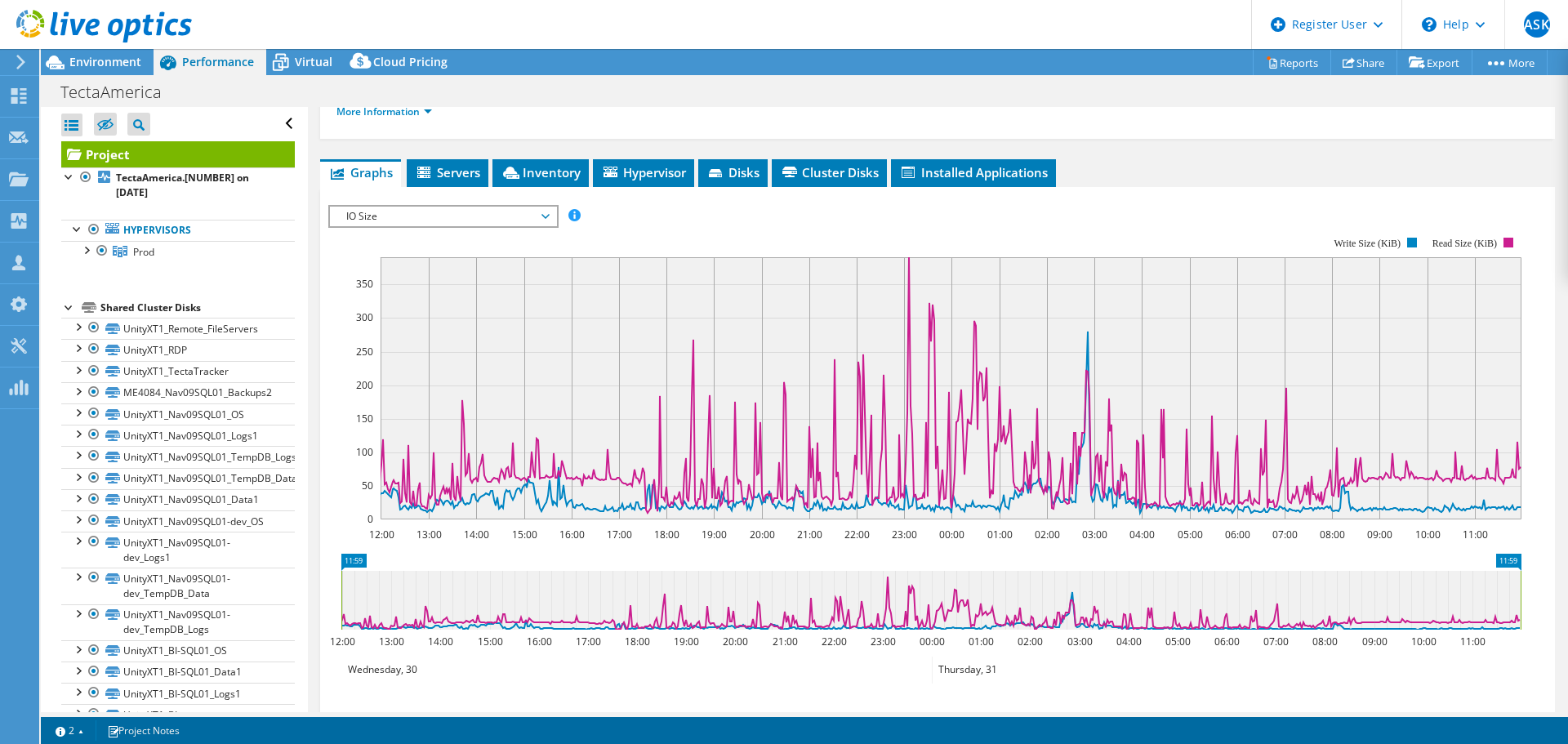 click on "IO Size" at bounding box center (443, 216) 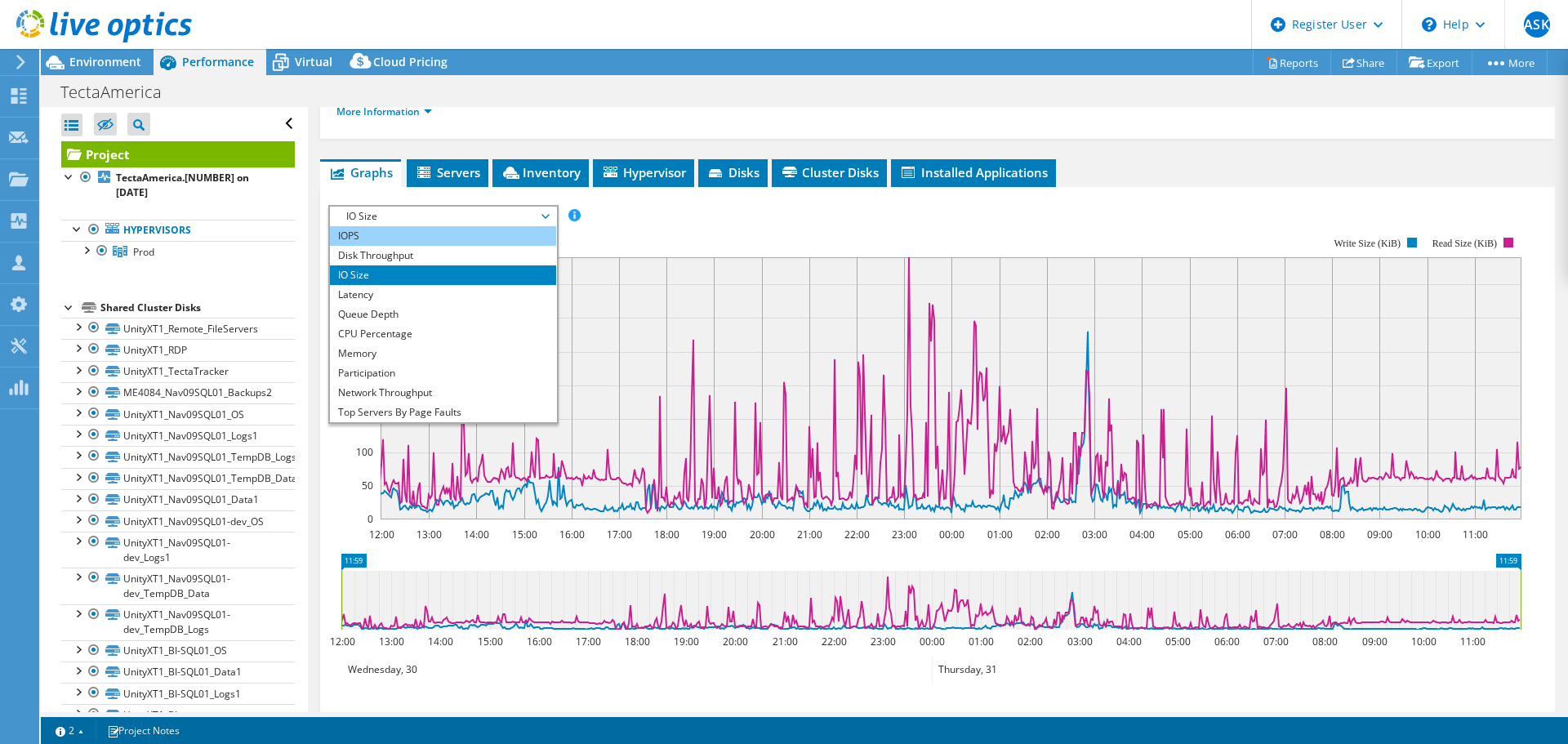 click on "IOPS" at bounding box center [443, 236] 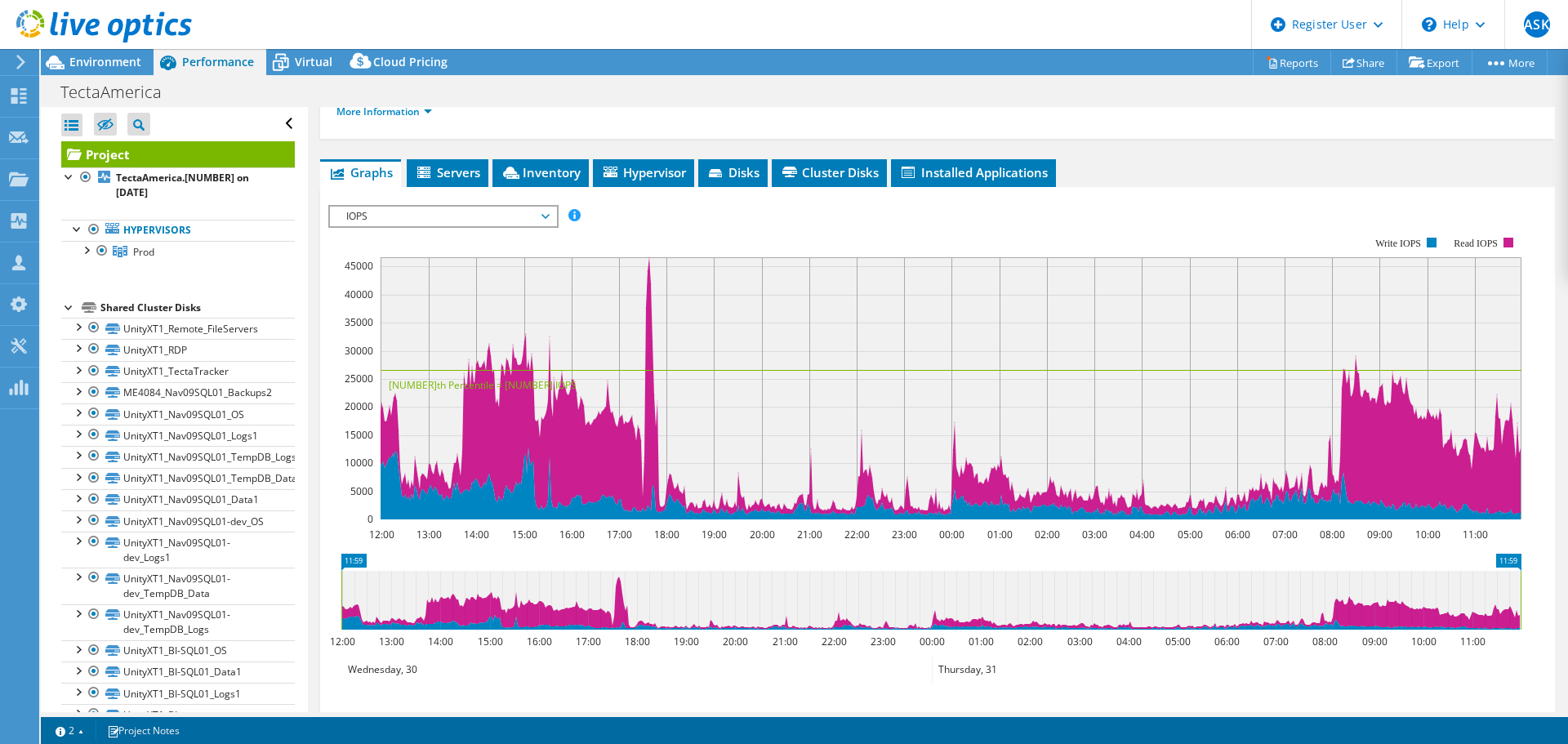 click at bounding box center [938, 483] 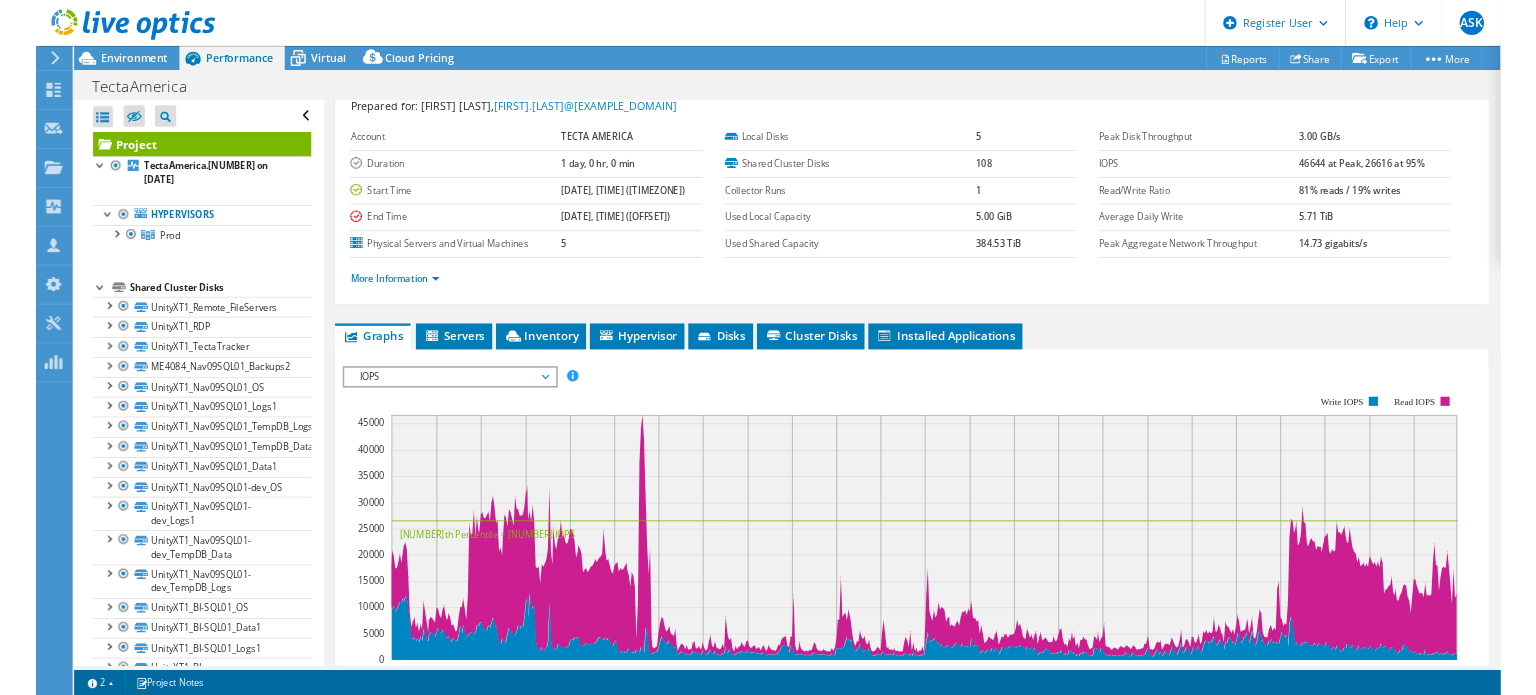 scroll, scrollTop: 0, scrollLeft: 0, axis: both 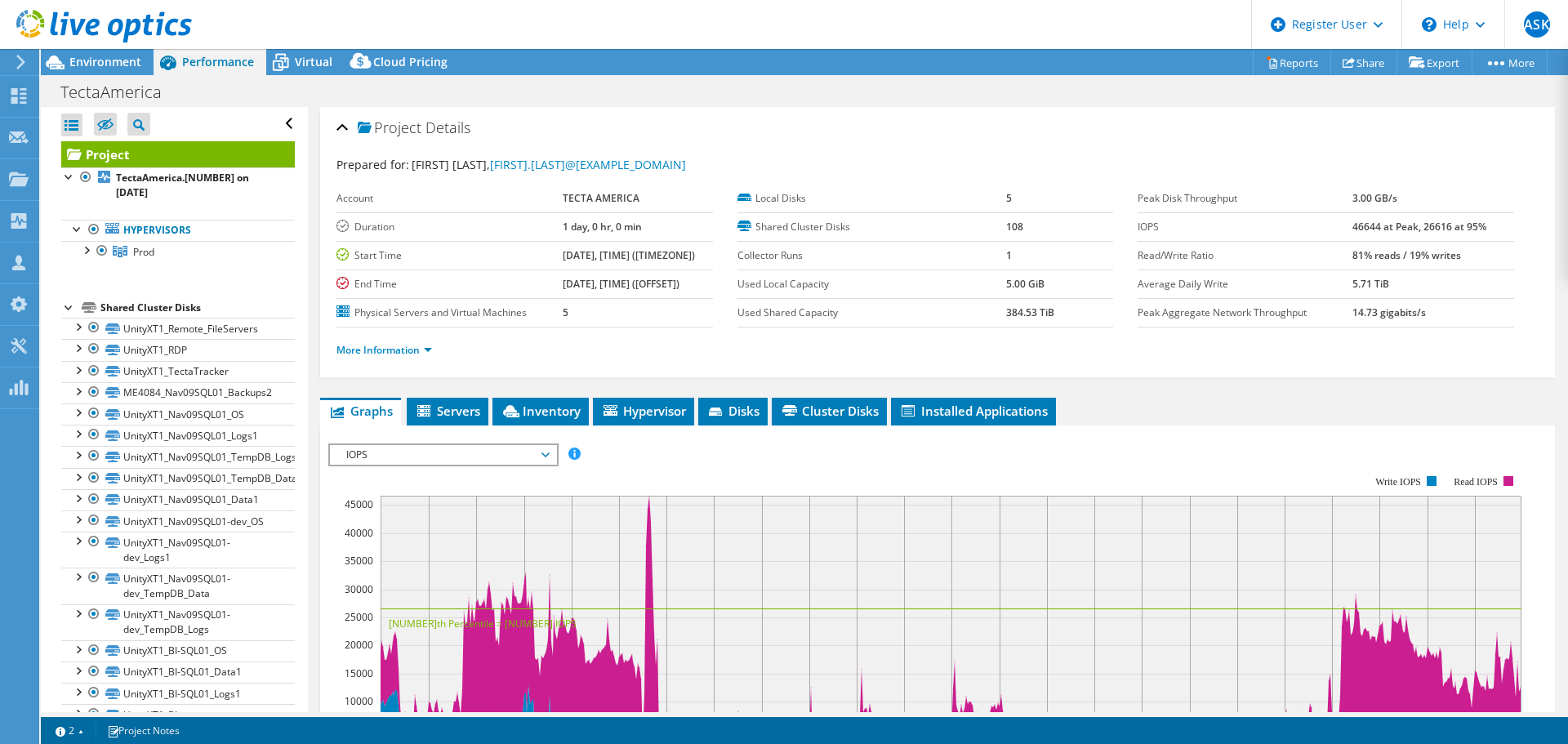 click on "Graphs
Servers
Inventory
Hypervisor
Disks
Cluster Disks
Installed Applications" at bounding box center [938, 412] 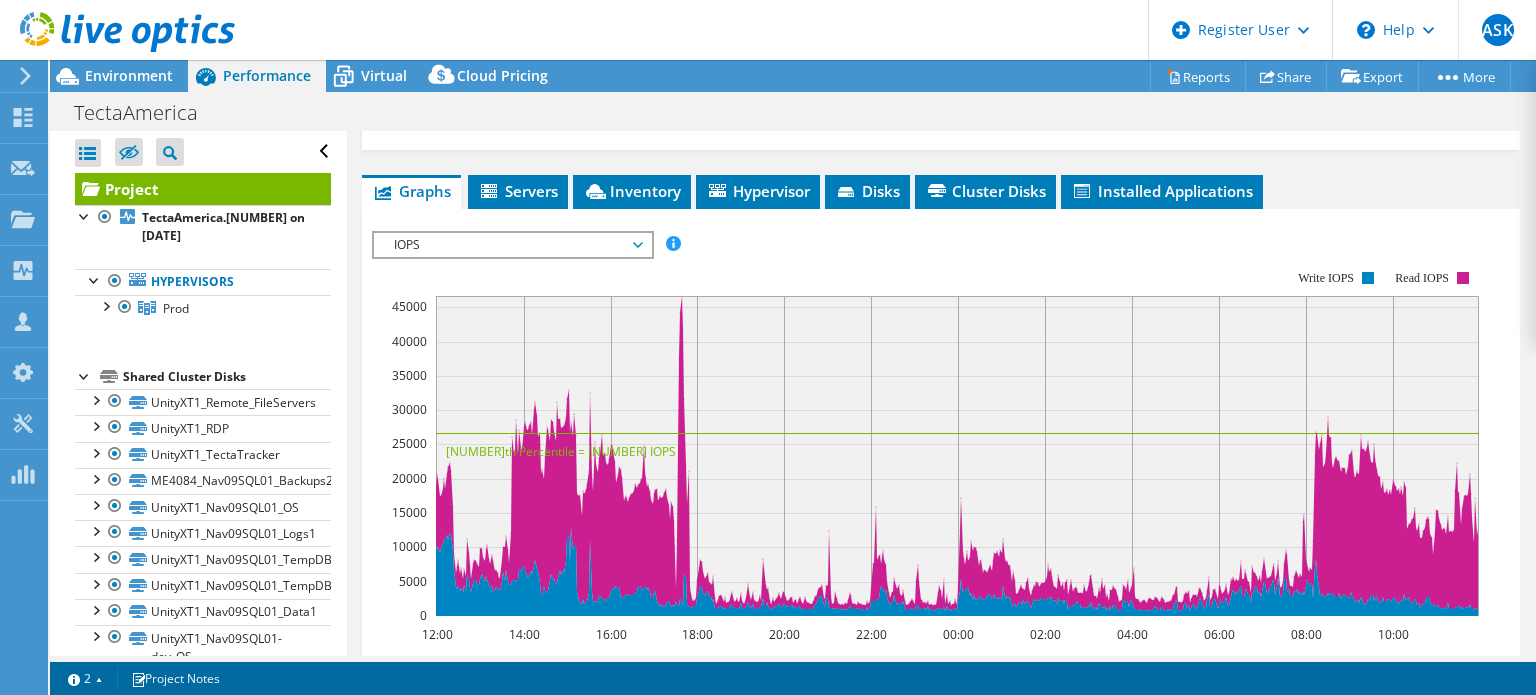 scroll, scrollTop: 374, scrollLeft: 0, axis: vertical 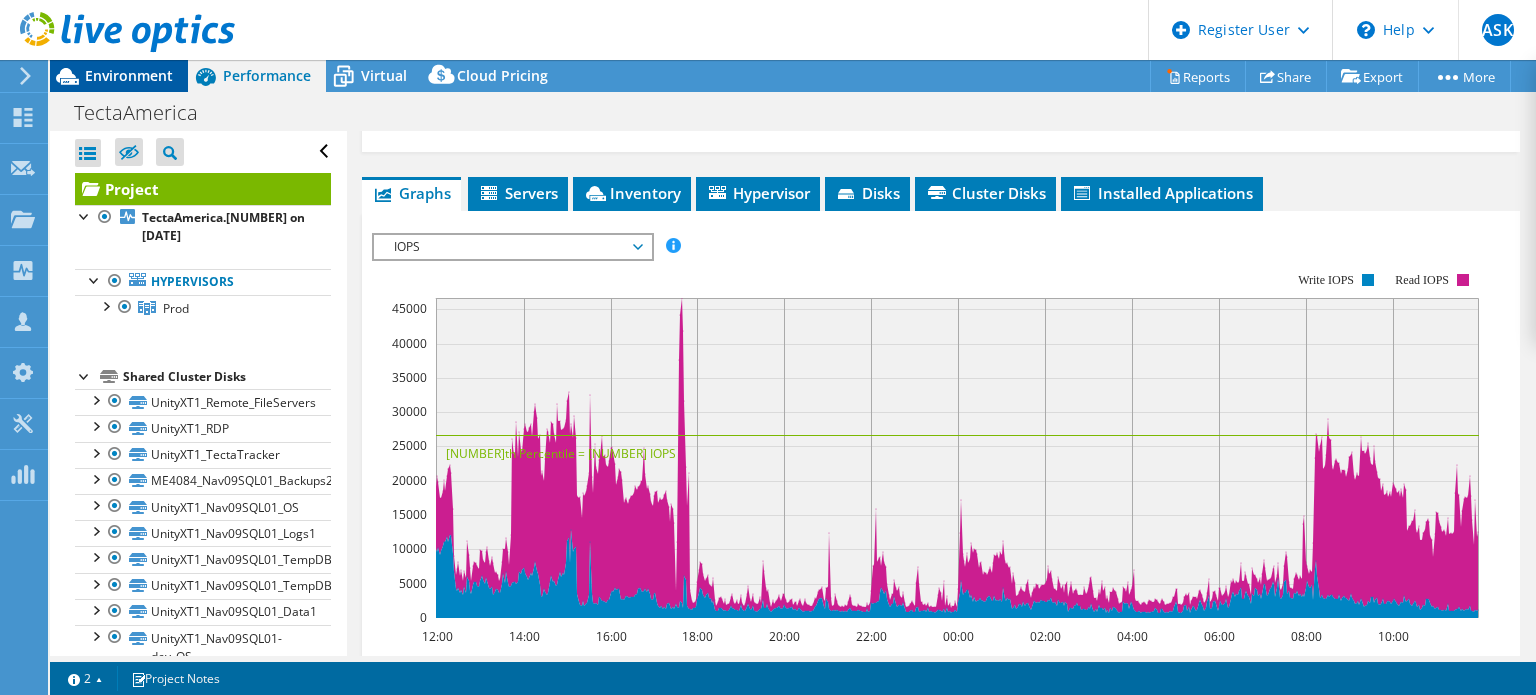click on "Environment" at bounding box center [129, 75] 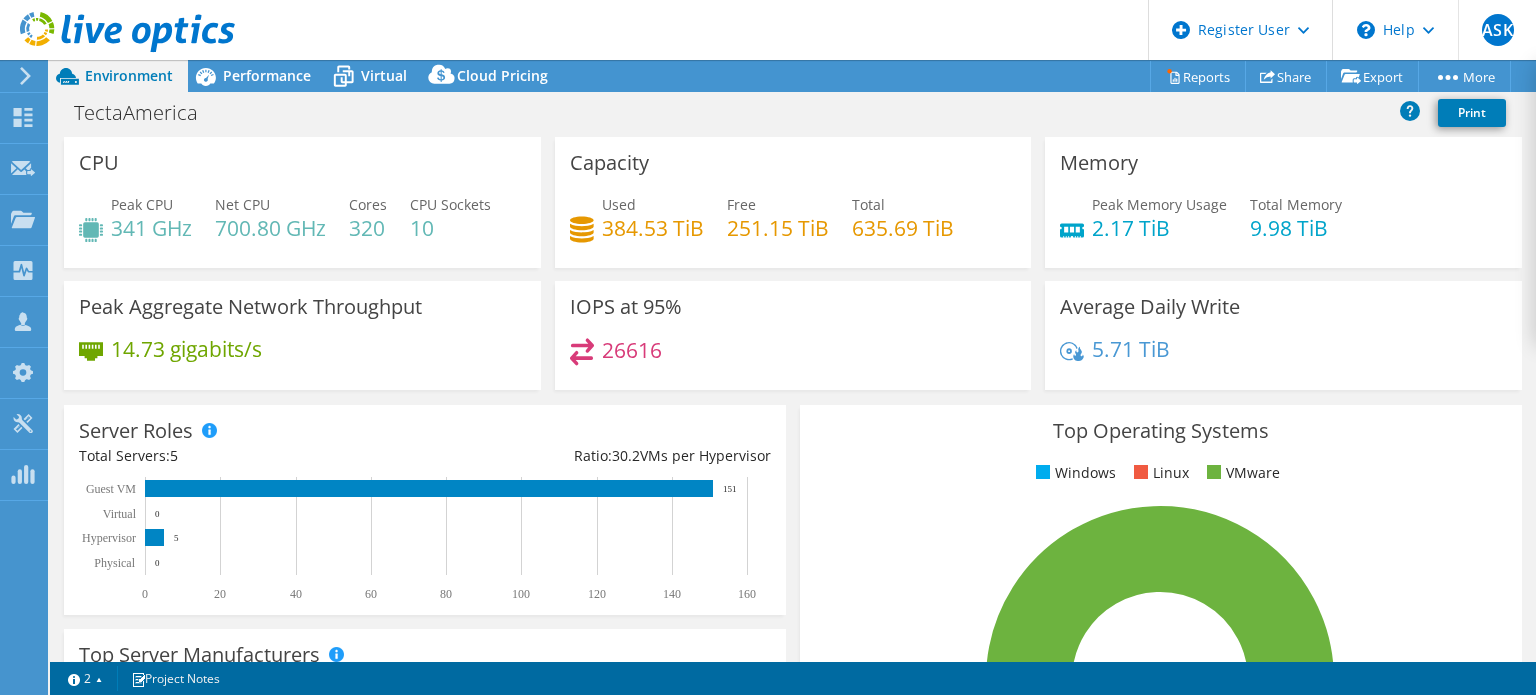 click on "95th Percentile = [NUMBER] [UNIT]" at bounding box center (302, 335) 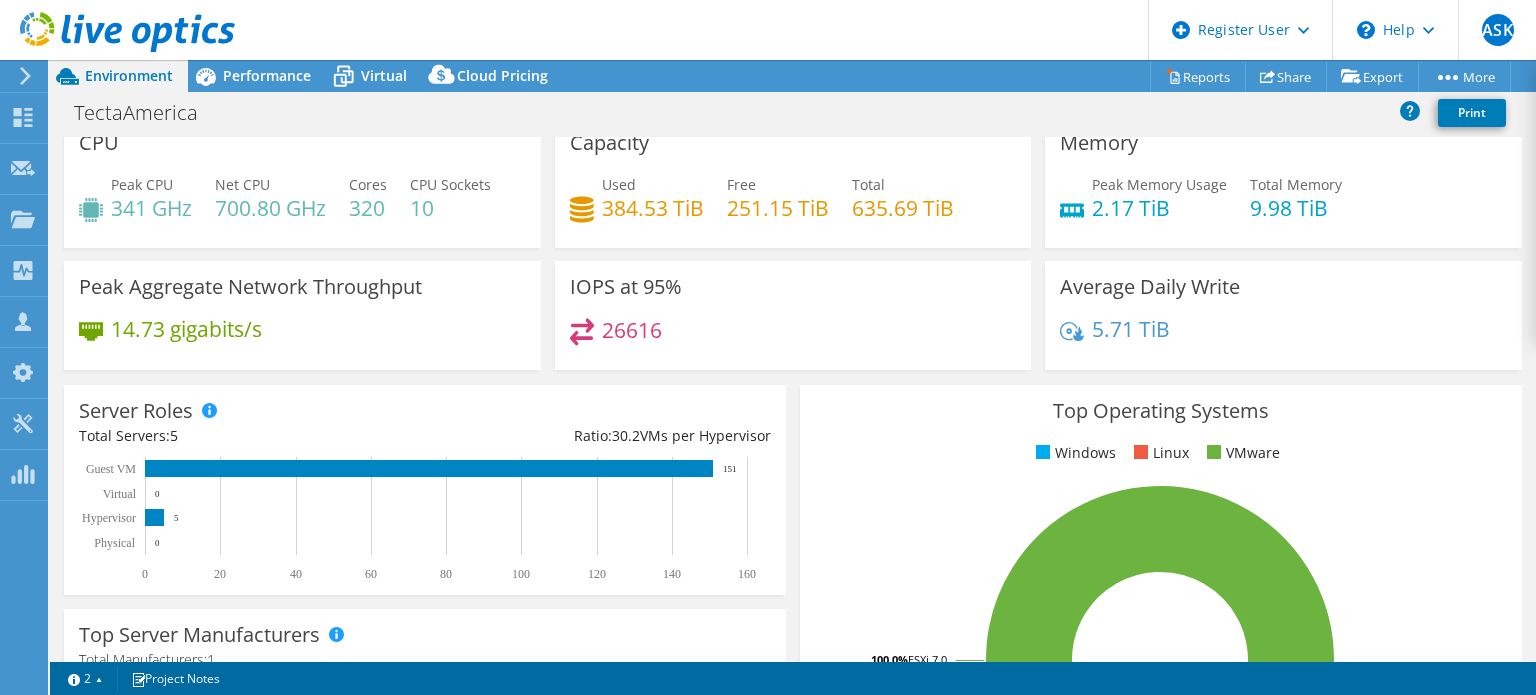 scroll, scrollTop: 24, scrollLeft: 0, axis: vertical 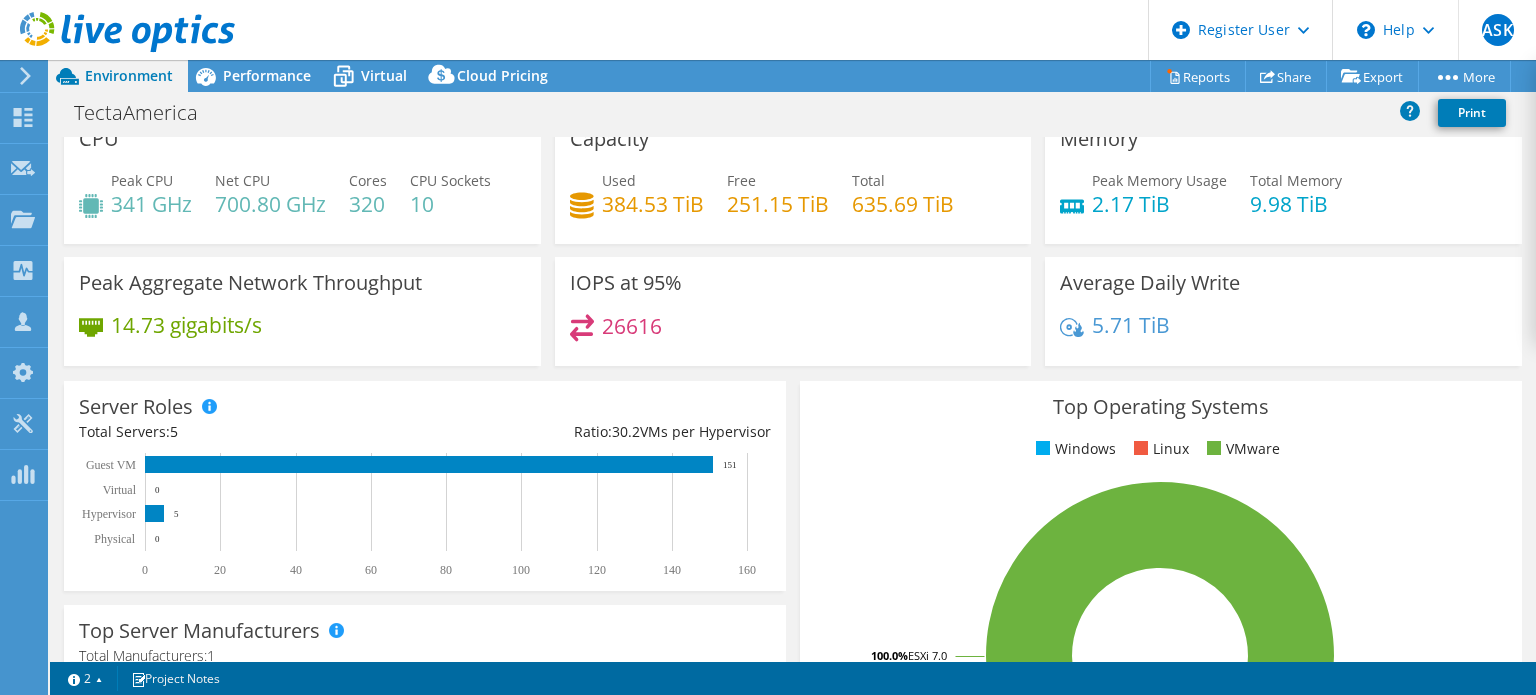 click on "14.73 gigabits/s" at bounding box center [186, 325] 